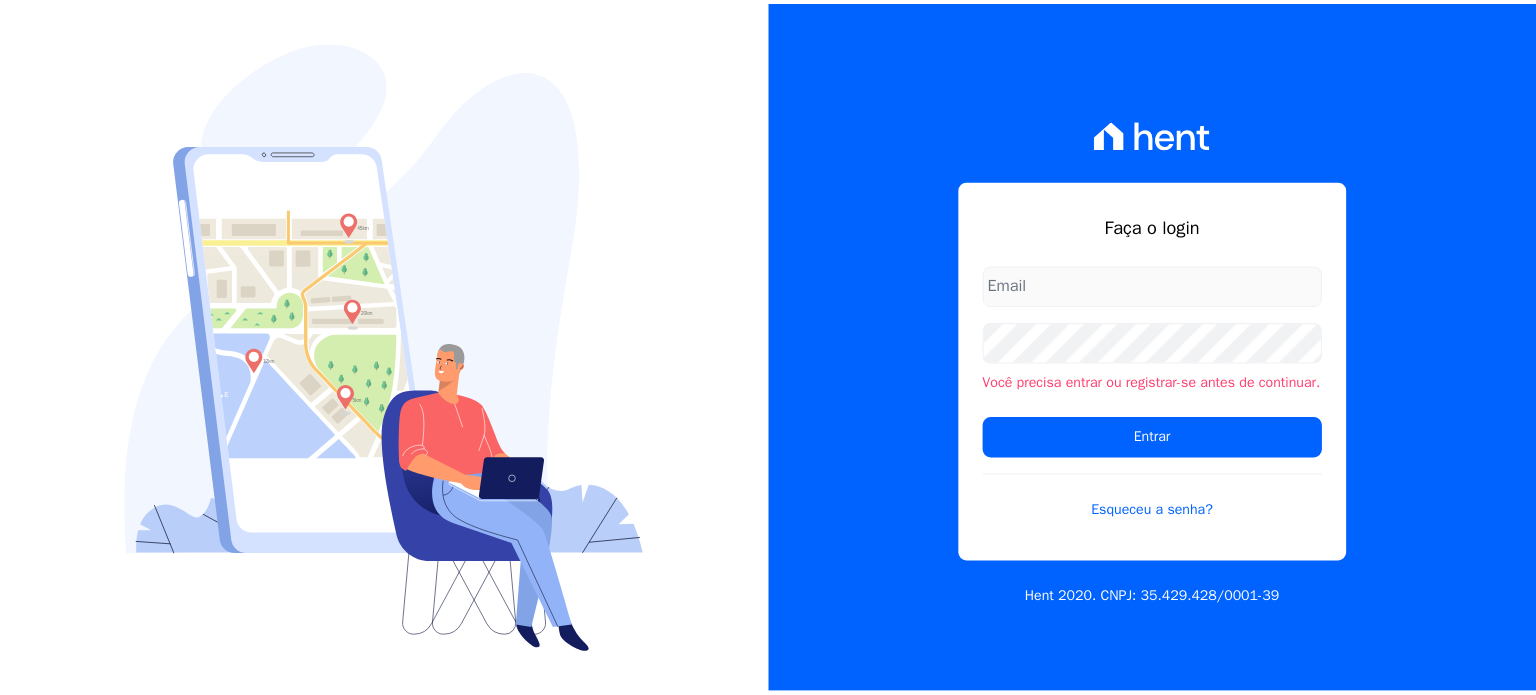 scroll, scrollTop: 0, scrollLeft: 0, axis: both 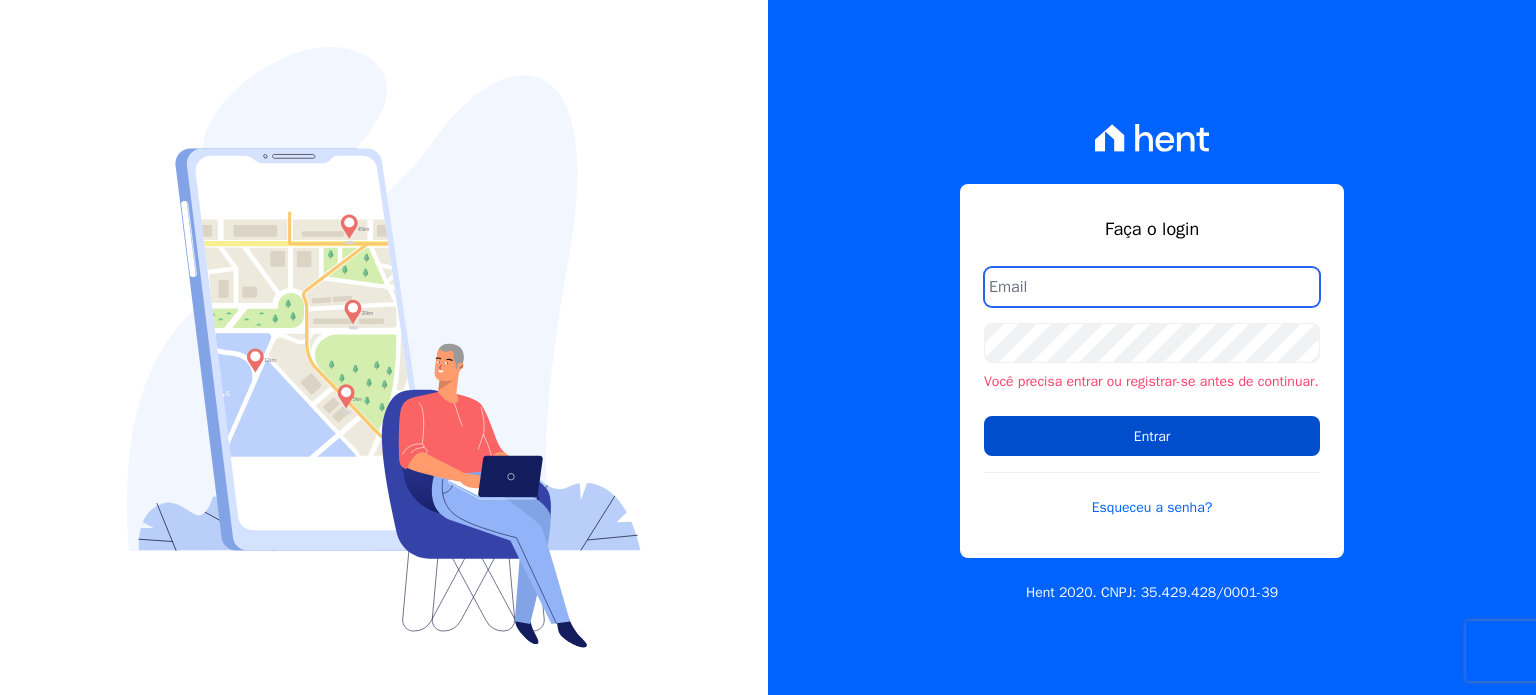 type on "administracao@example.com" 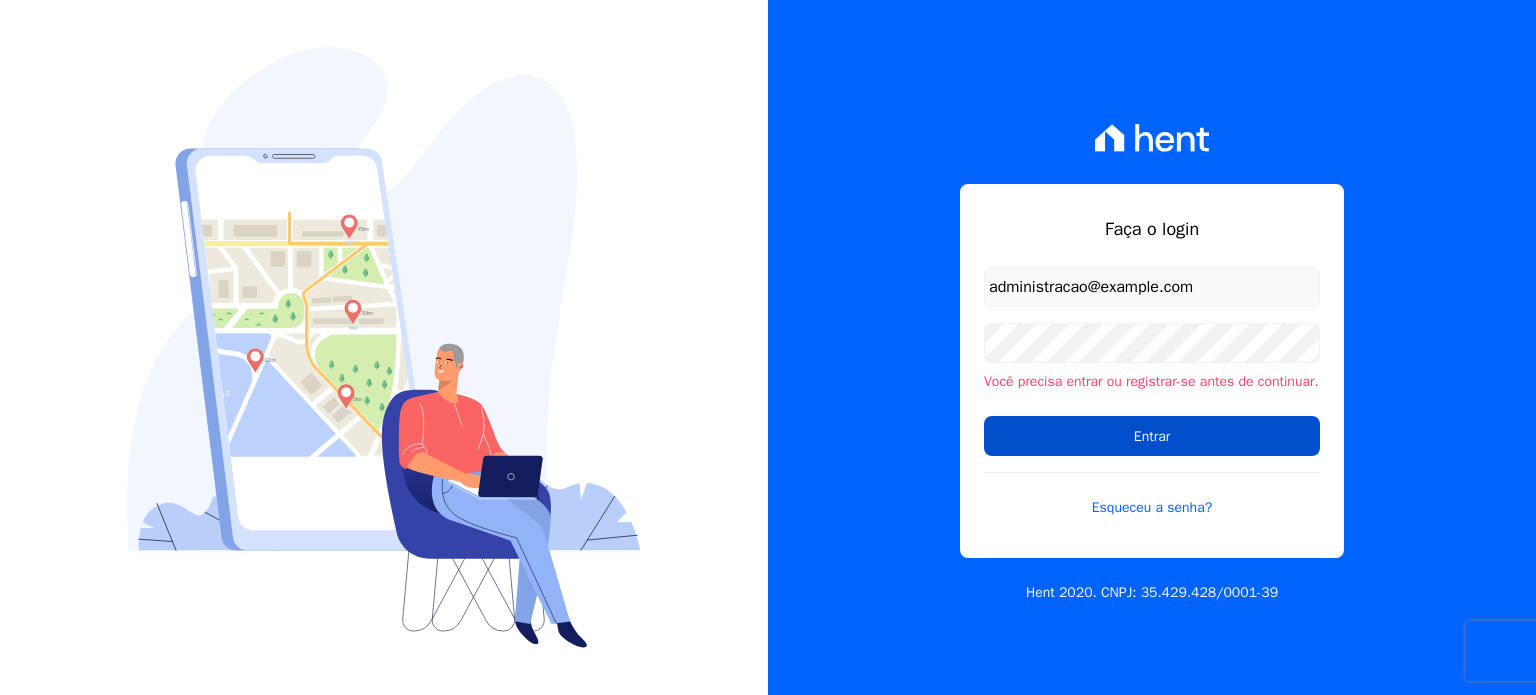 click on "Entrar" at bounding box center (1152, 436) 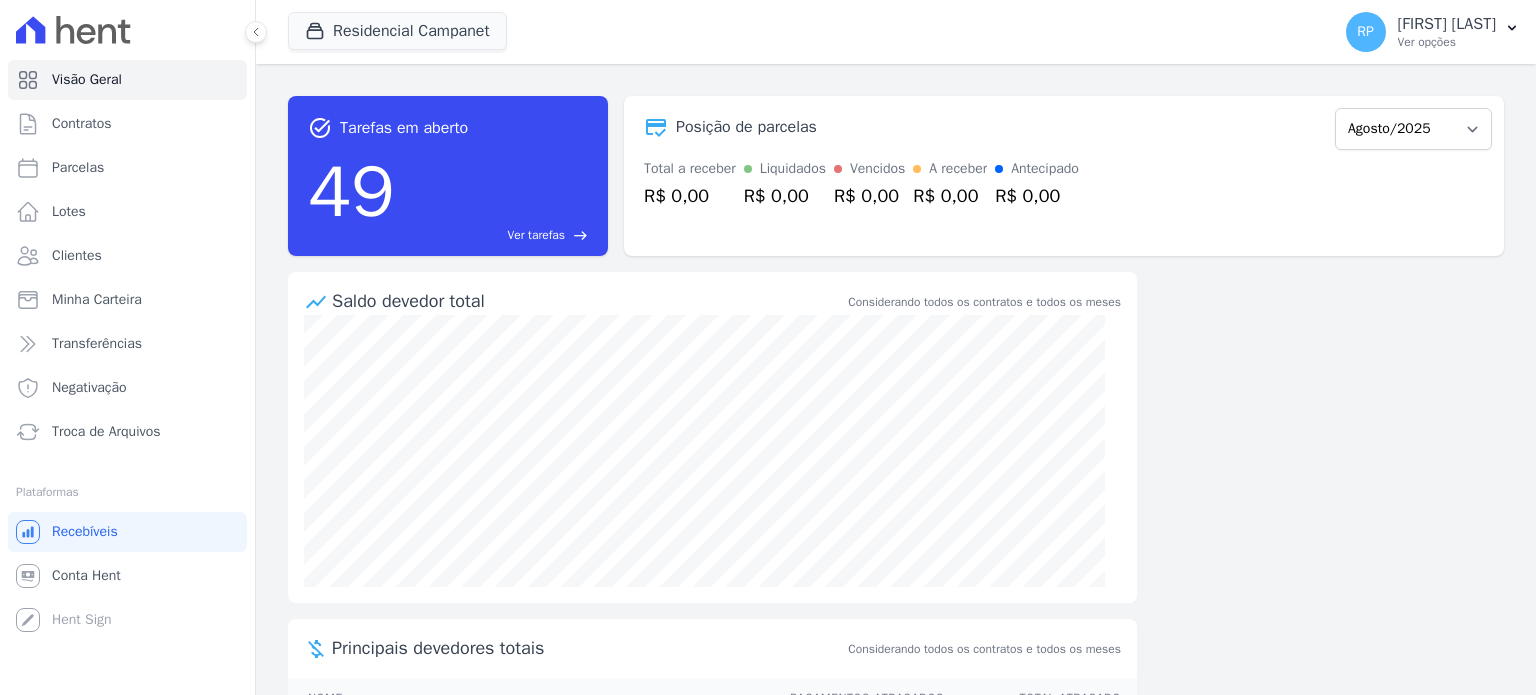scroll, scrollTop: 0, scrollLeft: 0, axis: both 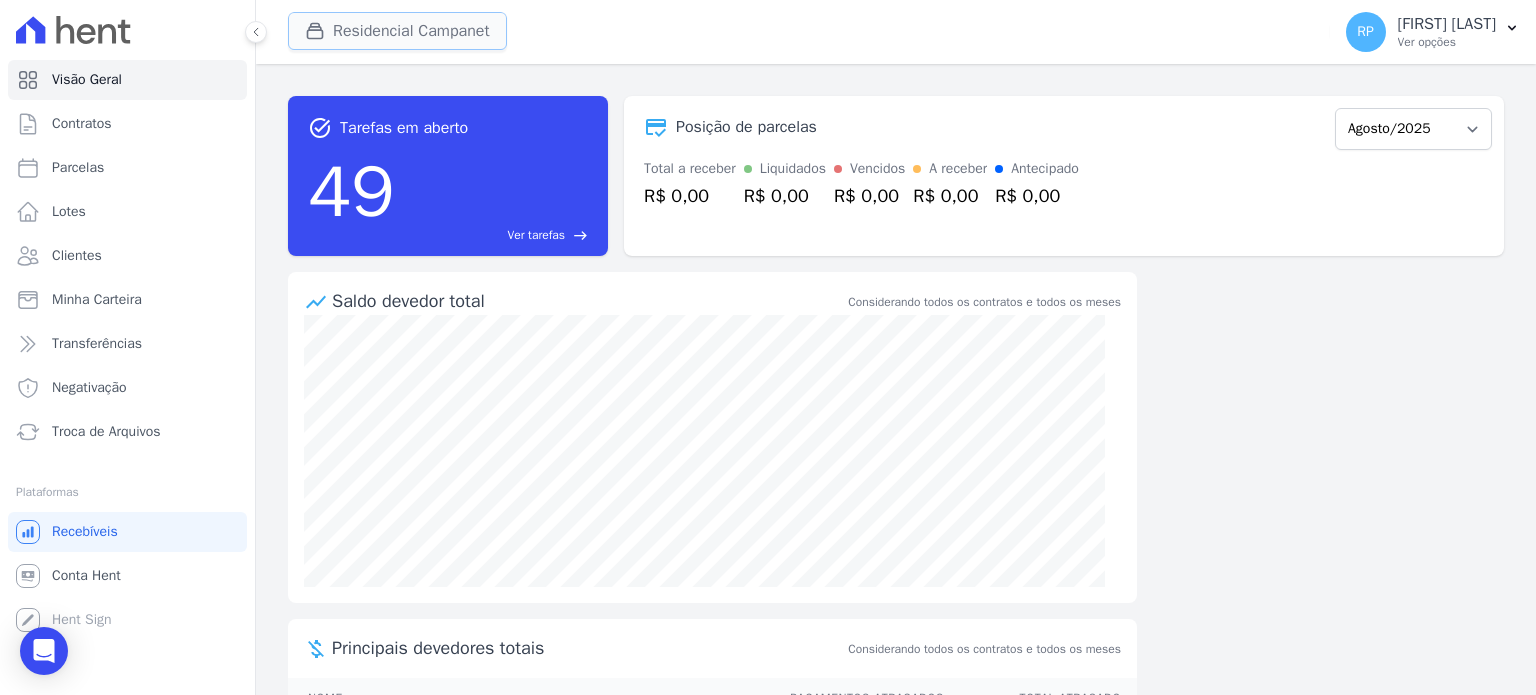 click on "Residencial Campanet" at bounding box center (397, 31) 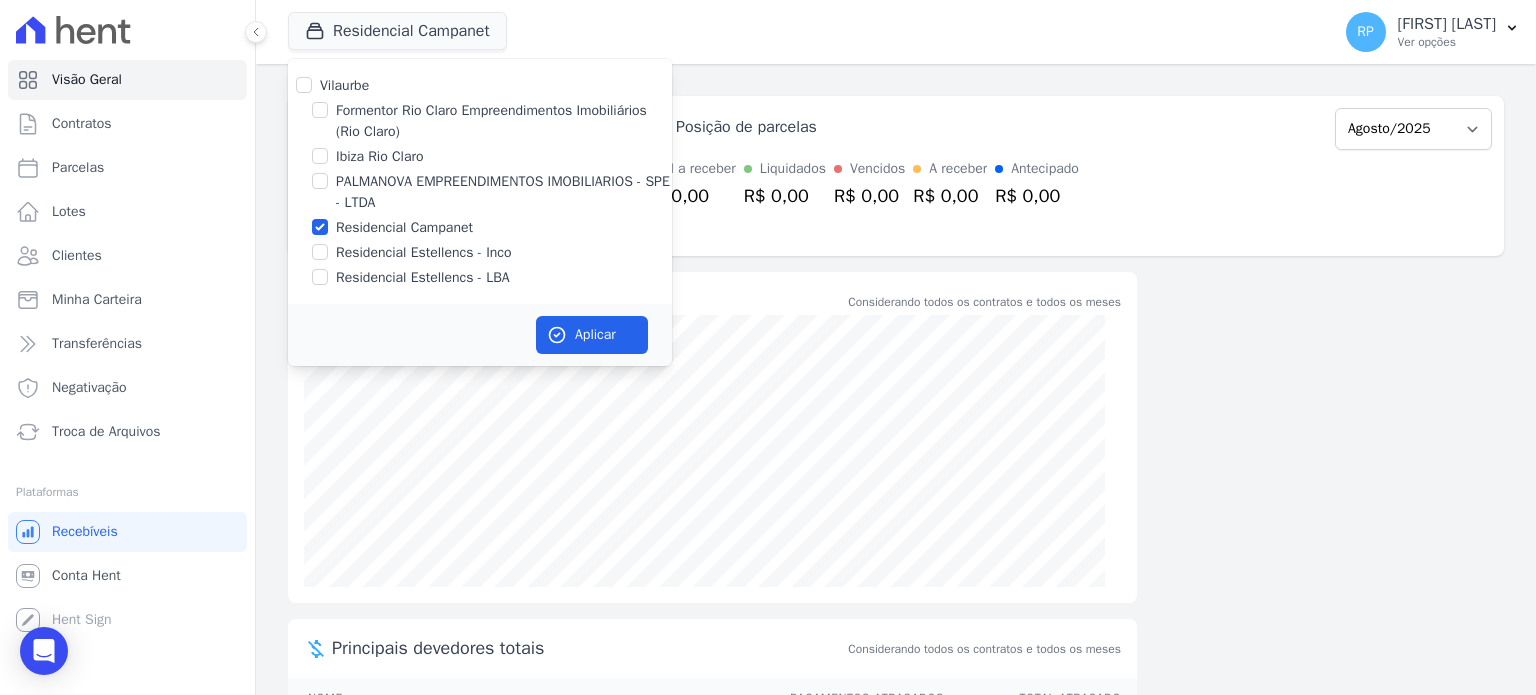 click on "PALMANOVA EMPREENDIMENTOS IMOBILIARIOS - SPE - LTDA" at bounding box center [504, 192] 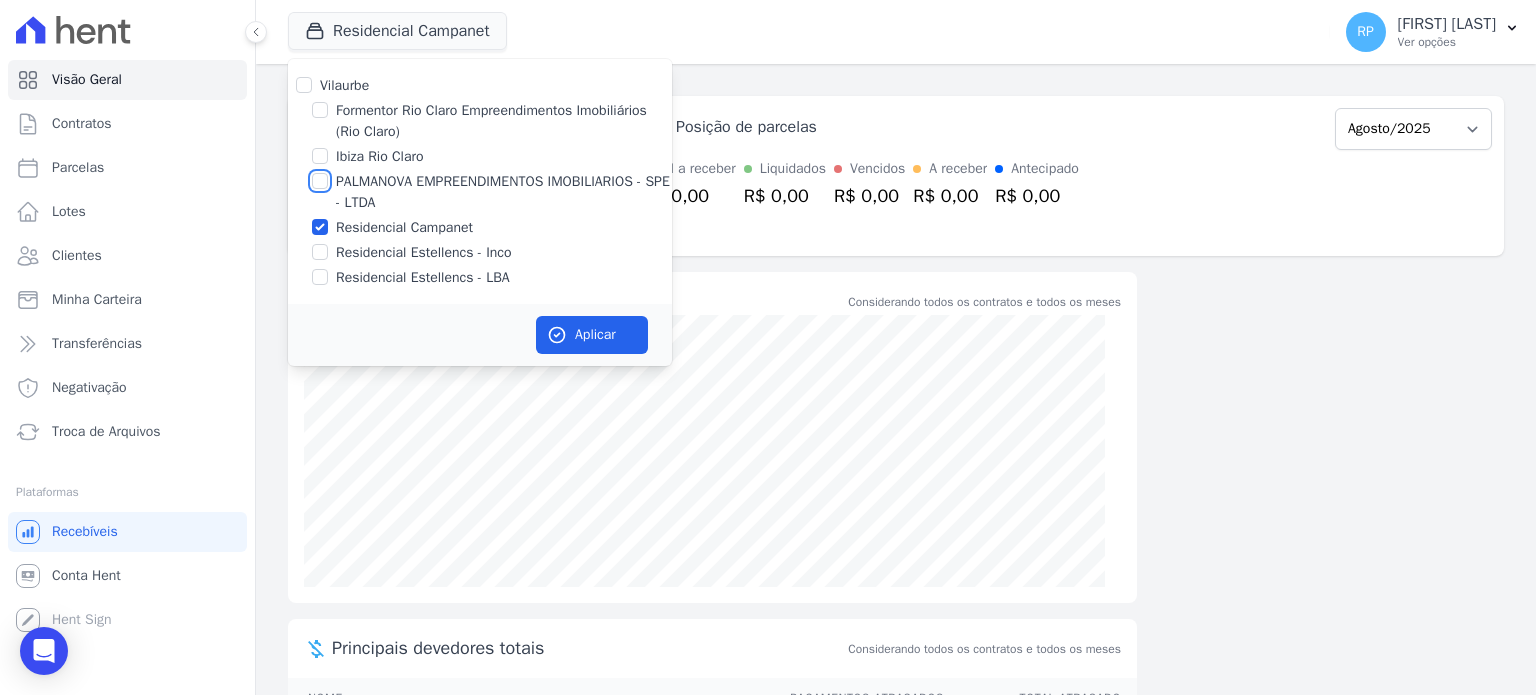 click on "PALMANOVA EMPREENDIMENTOS IMOBILIARIOS - SPE - LTDA" at bounding box center (320, 181) 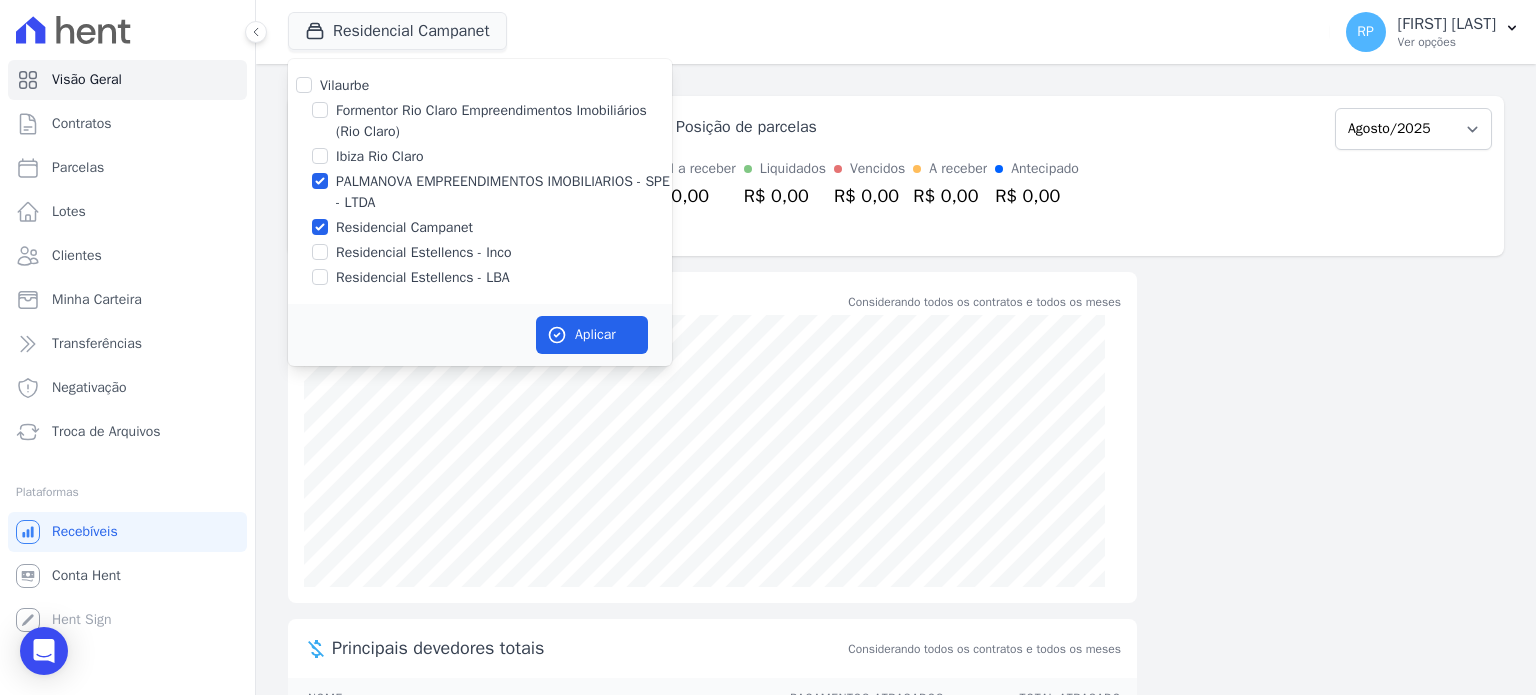 click on "Residencial Campanet" at bounding box center (404, 227) 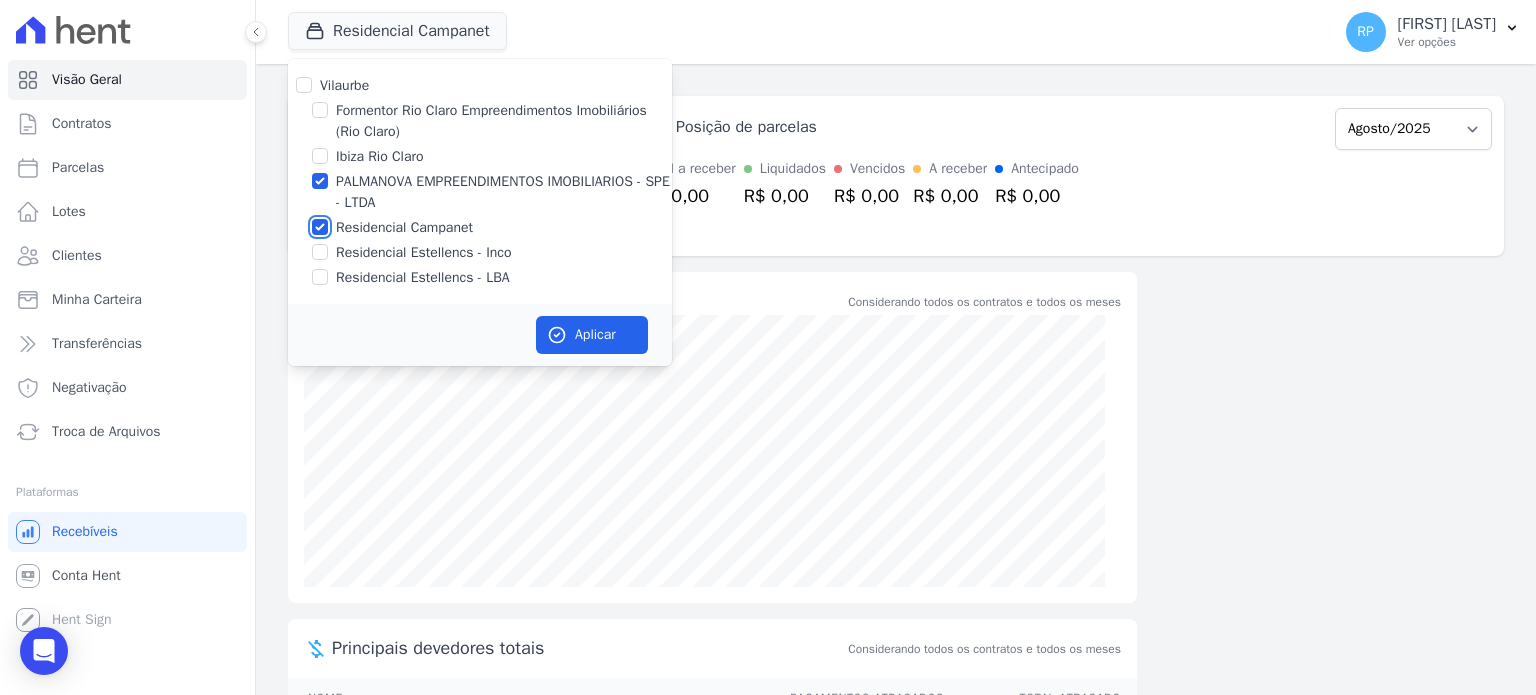 checkbox on "false" 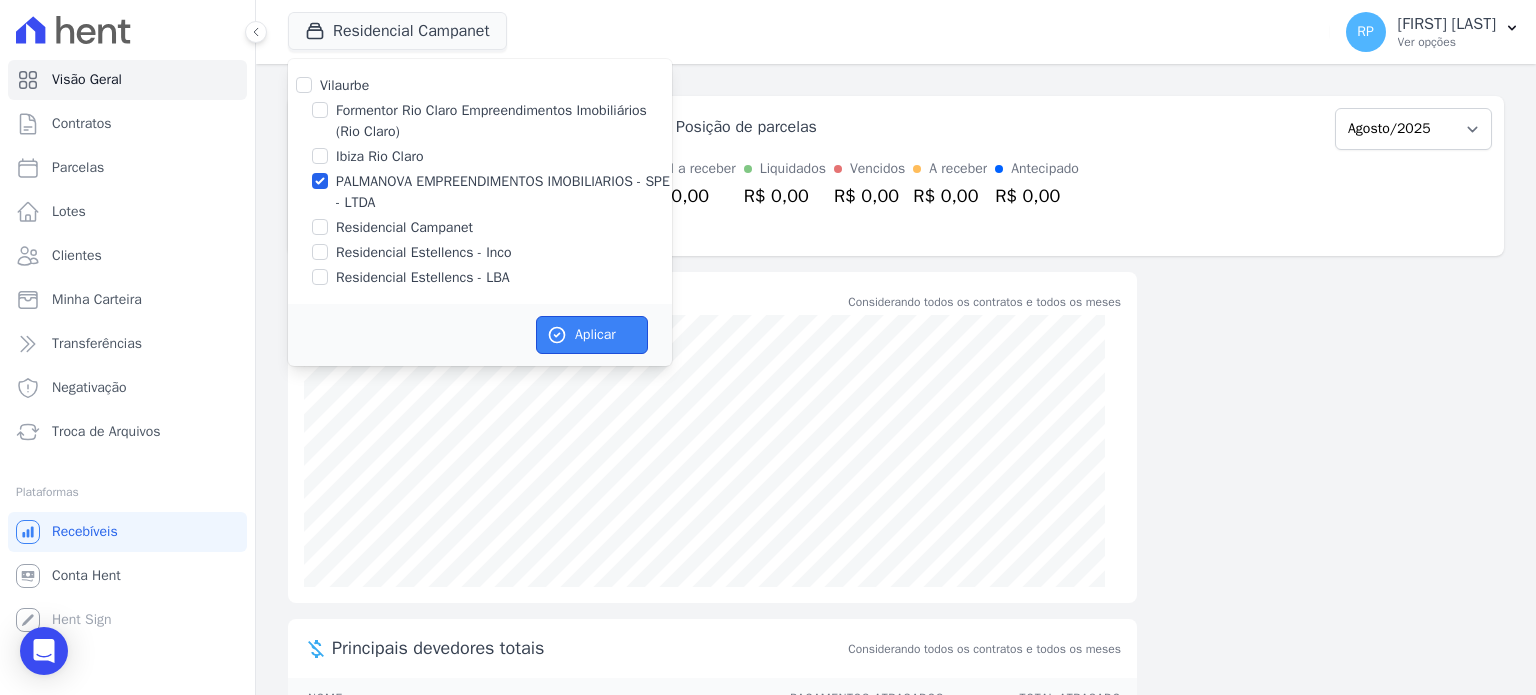 click on "Aplicar" at bounding box center [592, 335] 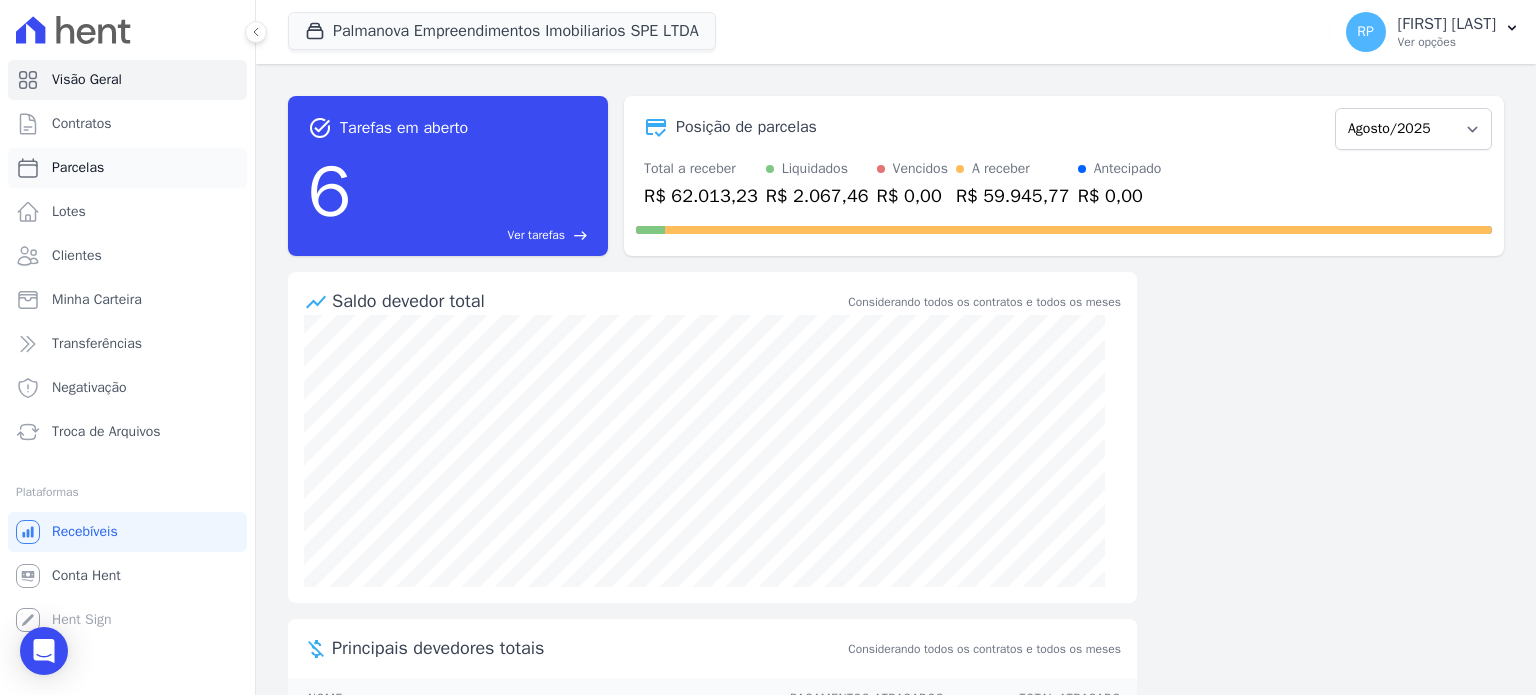 click on "Parcelas" at bounding box center (127, 168) 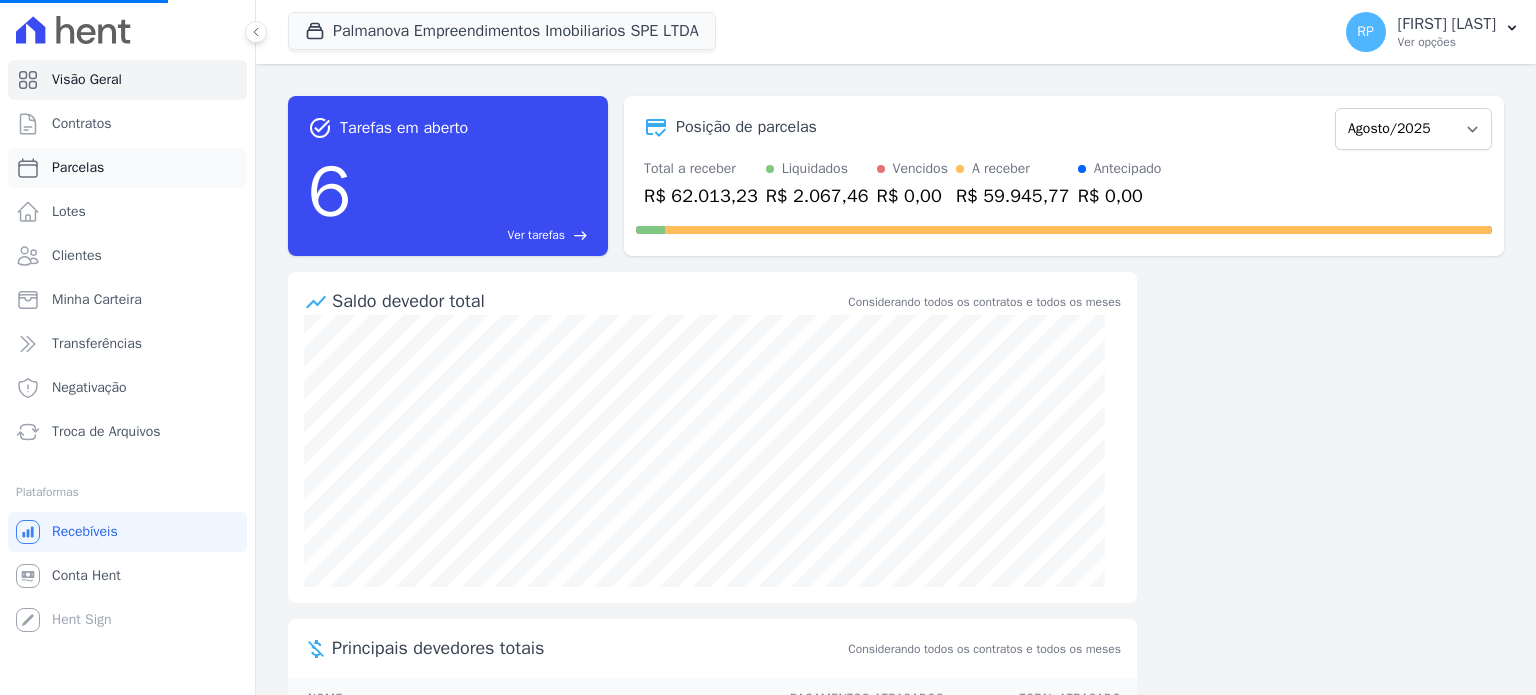 select 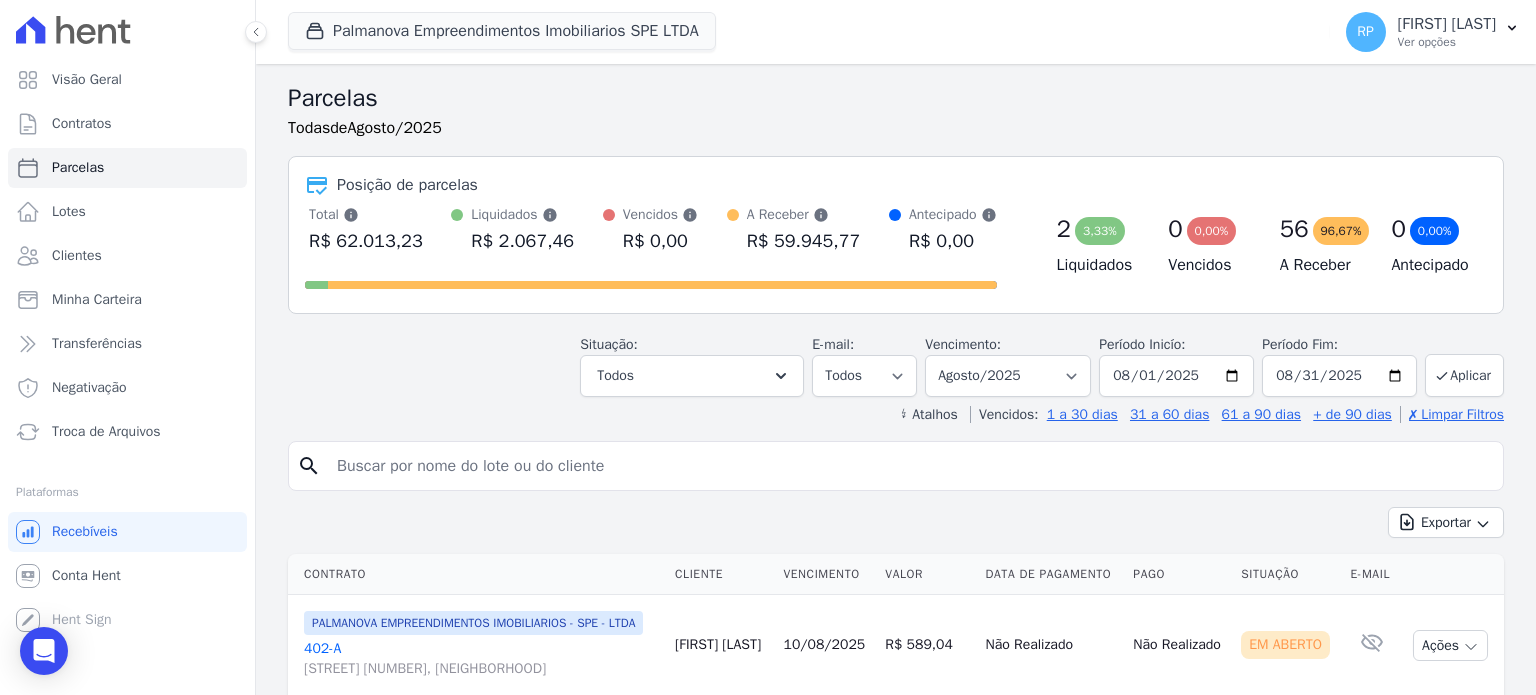 scroll, scrollTop: 100, scrollLeft: 0, axis: vertical 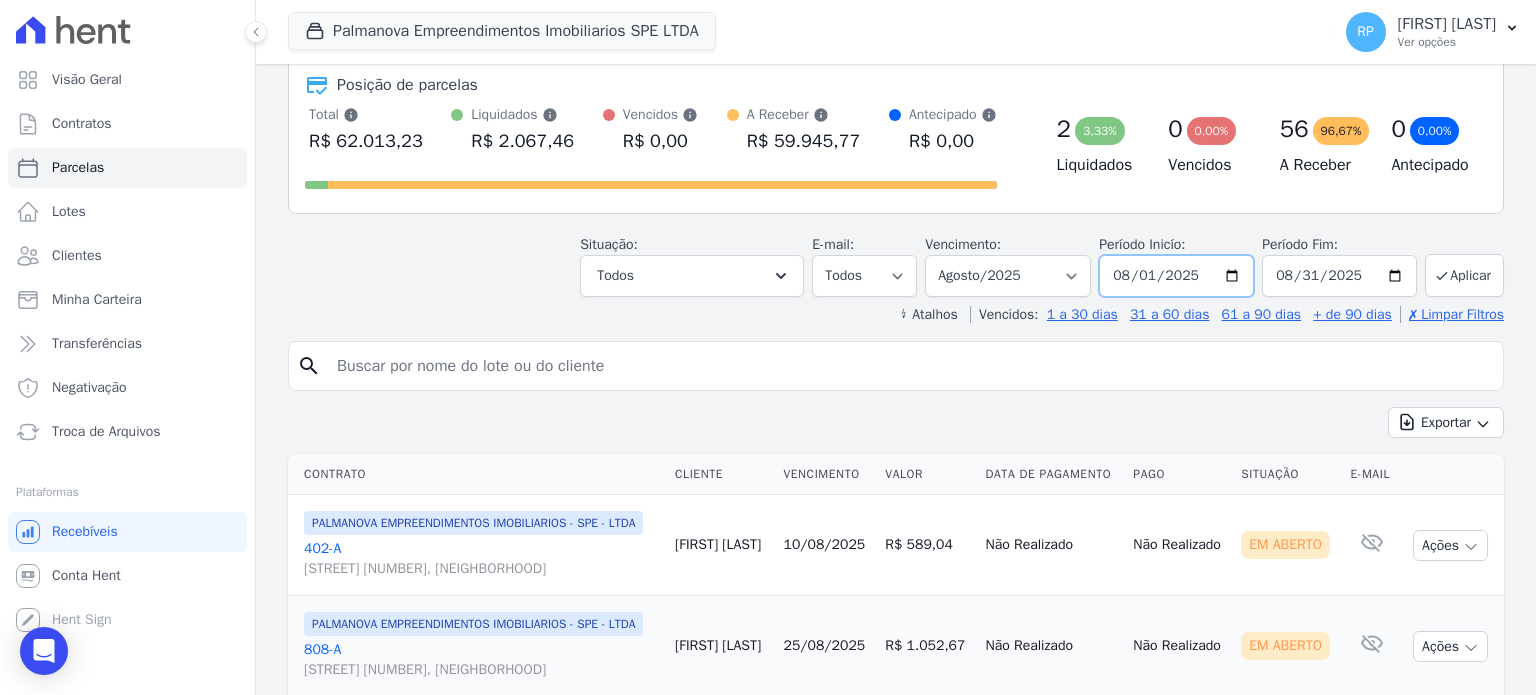 click on "2025-08-01" at bounding box center (1176, 276) 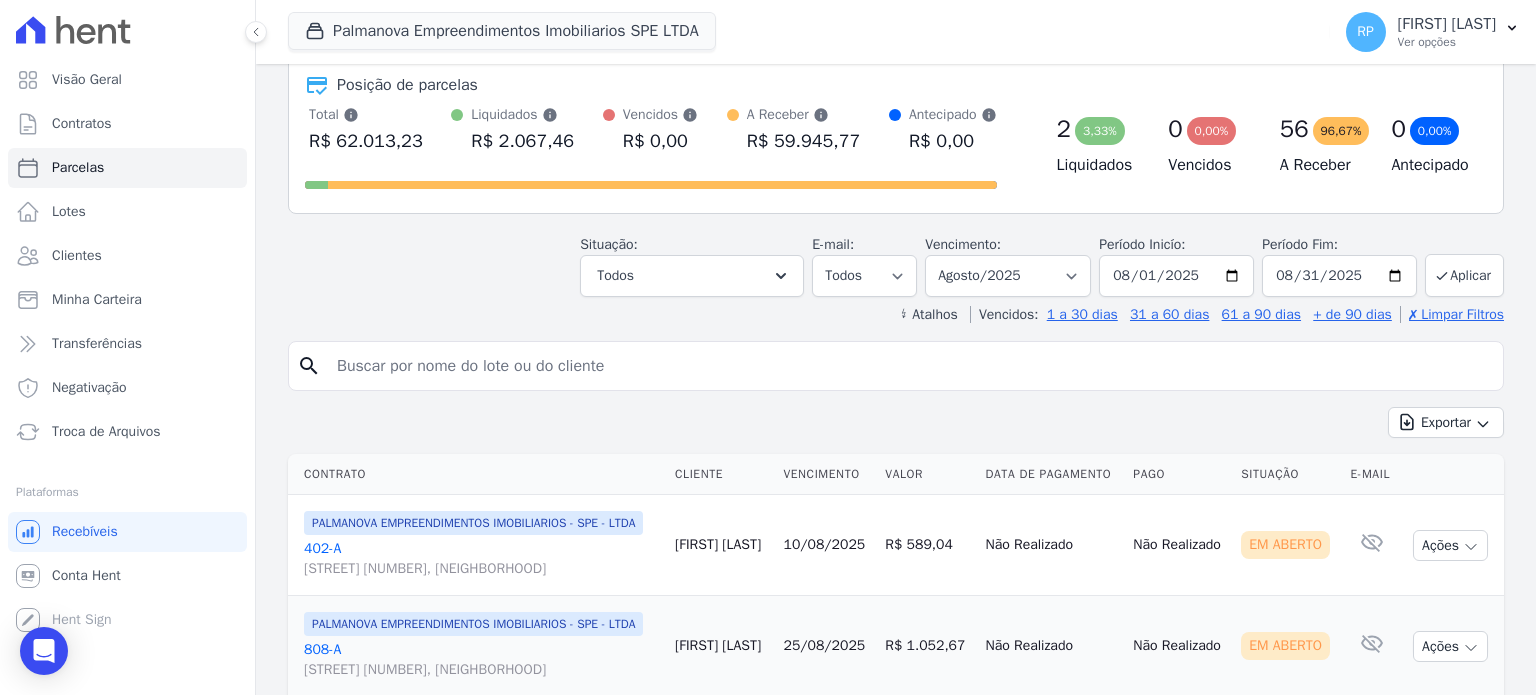 click on "Parcelas
Todas
de  Agosto/2025
Posição de parcelas
Total
Soma das parcelas pagas, vencidas, em aberto e agendadas. Não considera parcelas canceladas ou renegociadas.
R$ 62.013,23
Liquidados
Soma das parcelas pagas, considera o valor de juros moratórios e multa nesses casos." at bounding box center [896, 152] 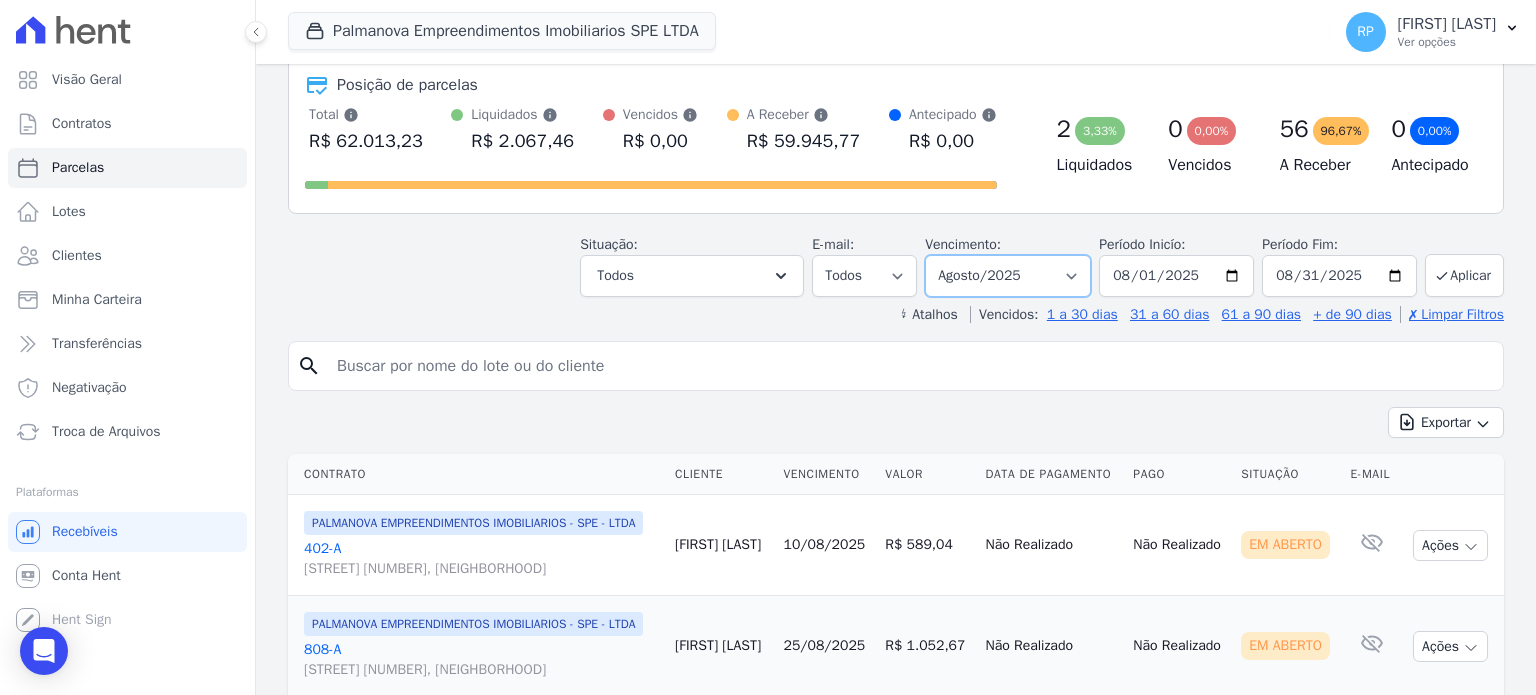 click on "Filtrar por período
────────
Todos os meses
Abril/2025
Maio/2025
Junho/2025
Julho/2025
Agosto/2025
Setembro/2025
Outubro/2025
Novembro/2025
Dezembro/2025
Janeiro/2026
Fevereiro/2026
Março/2026
Abril/2026
Maio/2026
Junho/2026
Julho/2026
Agosto/2026
Setembro/2026
Outubro/2026
Novembro/2026
Dezembro/2026
Janeiro/2027
Fevereiro/2027
Março/2027
Abril/2027
Maio/2027
Junho/2027
Julho/2027
Agosto/2027
Setembro/2027
Outubro/2027
Novembro/2027
Dezembro/2027
Janeiro/2028
Fevereiro/2028
Março/2028
Abril/2028
Maio/2028
Junho/2028
Julho/2028
Agosto/2028
Setembro/2028
Outubro/2028
Novembro/2028
Dezembro/2028
Janeiro/2029
Fevereiro/2029
Março/2029
Abril/2029
Maio/2029
Junho/2029
Julho/2029
Agosto/2029
Setembro/2029
Outubro/2029
Novembro/2029
Dezembro/2029
Janeiro/2030
Fevereiro/2030
Março/2030
Abril/2030
Maio/2030
Junho/2030
Julho/2030
Agosto/2030" at bounding box center [1008, 276] 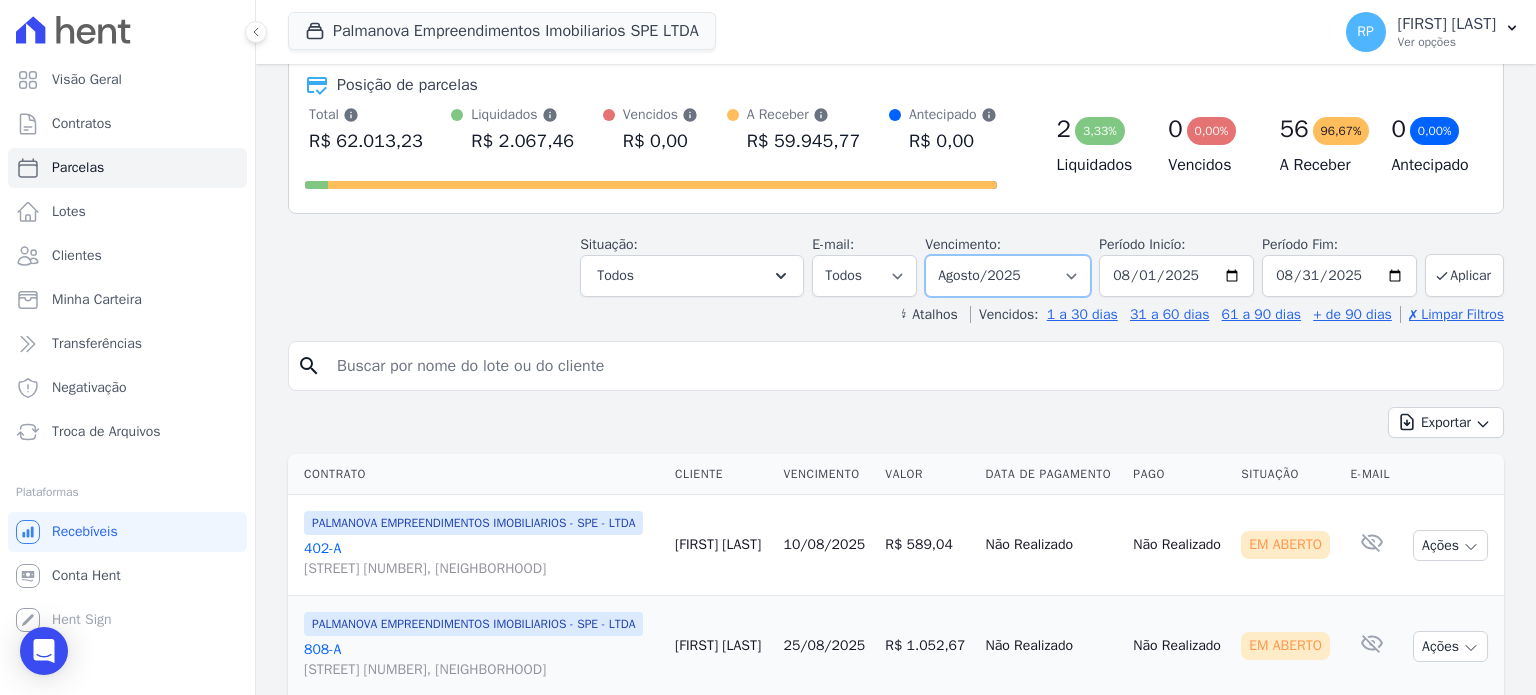 select on "07/2025" 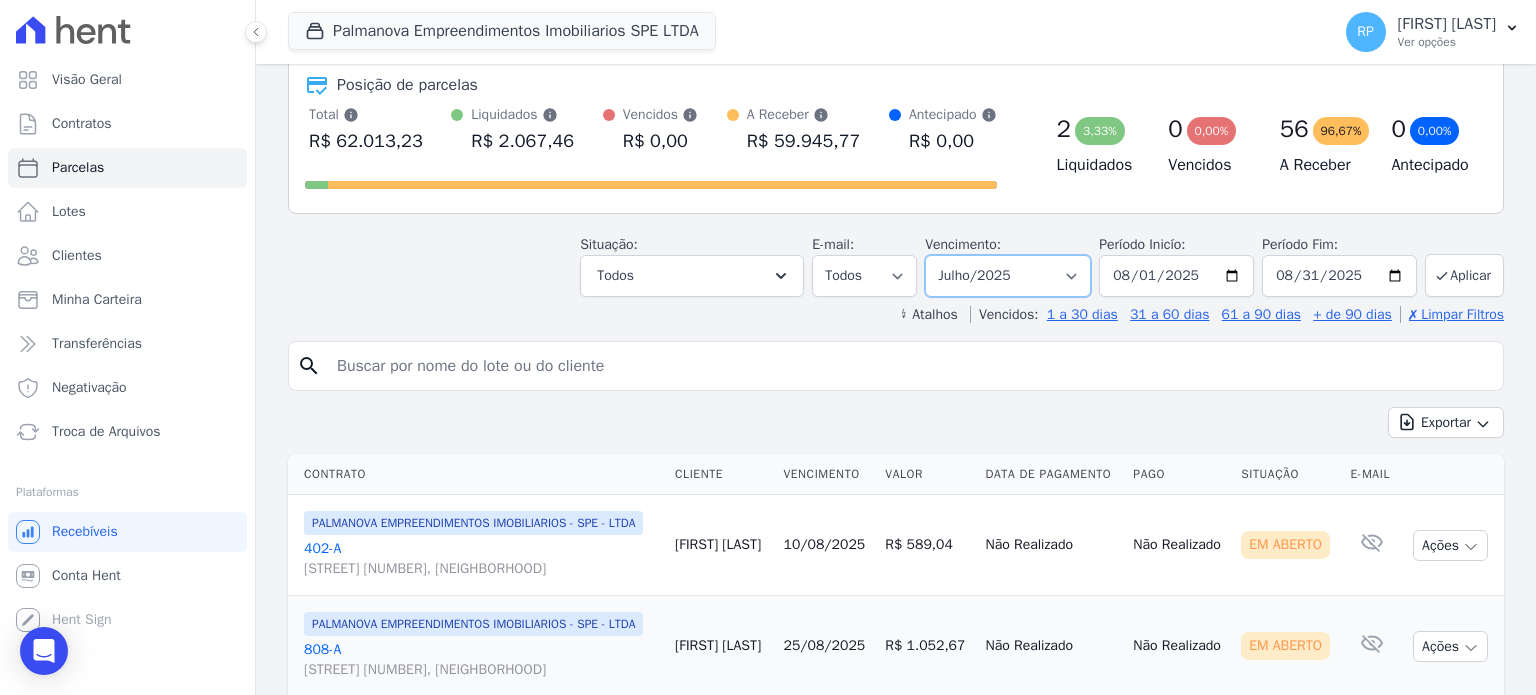 click on "Filtrar por período
────────
Todos os meses
Abril/2025
Maio/2025
Junho/2025
Julho/2025
Agosto/2025
Setembro/2025
Outubro/2025
Novembro/2025
Dezembro/2025
Janeiro/2026
Fevereiro/2026
Março/2026
Abril/2026
Maio/2026
Junho/2026
Julho/2026
Agosto/2026
Setembro/2026
Outubro/2026
Novembro/2026
Dezembro/2026
Janeiro/2027
Fevereiro/2027
Março/2027
Abril/2027
Maio/2027
Junho/2027
Julho/2027
Agosto/2027
Setembro/2027
Outubro/2027
Novembro/2027
Dezembro/2027
Janeiro/2028
Fevereiro/2028
Março/2028
Abril/2028
Maio/2028
Junho/2028
Julho/2028
Agosto/2028
Setembro/2028
Outubro/2028
Novembro/2028
Dezembro/2028
Janeiro/2029
Fevereiro/2029
Março/2029
Abril/2029
Maio/2029
Junho/2029
Julho/2029
Agosto/2029
Setembro/2029
Outubro/2029
Novembro/2029
Dezembro/2029
Janeiro/2030
Fevereiro/2030
Março/2030
Abril/2030
Maio/2030
Junho/2030
Julho/2030
Agosto/2030" at bounding box center [1008, 276] 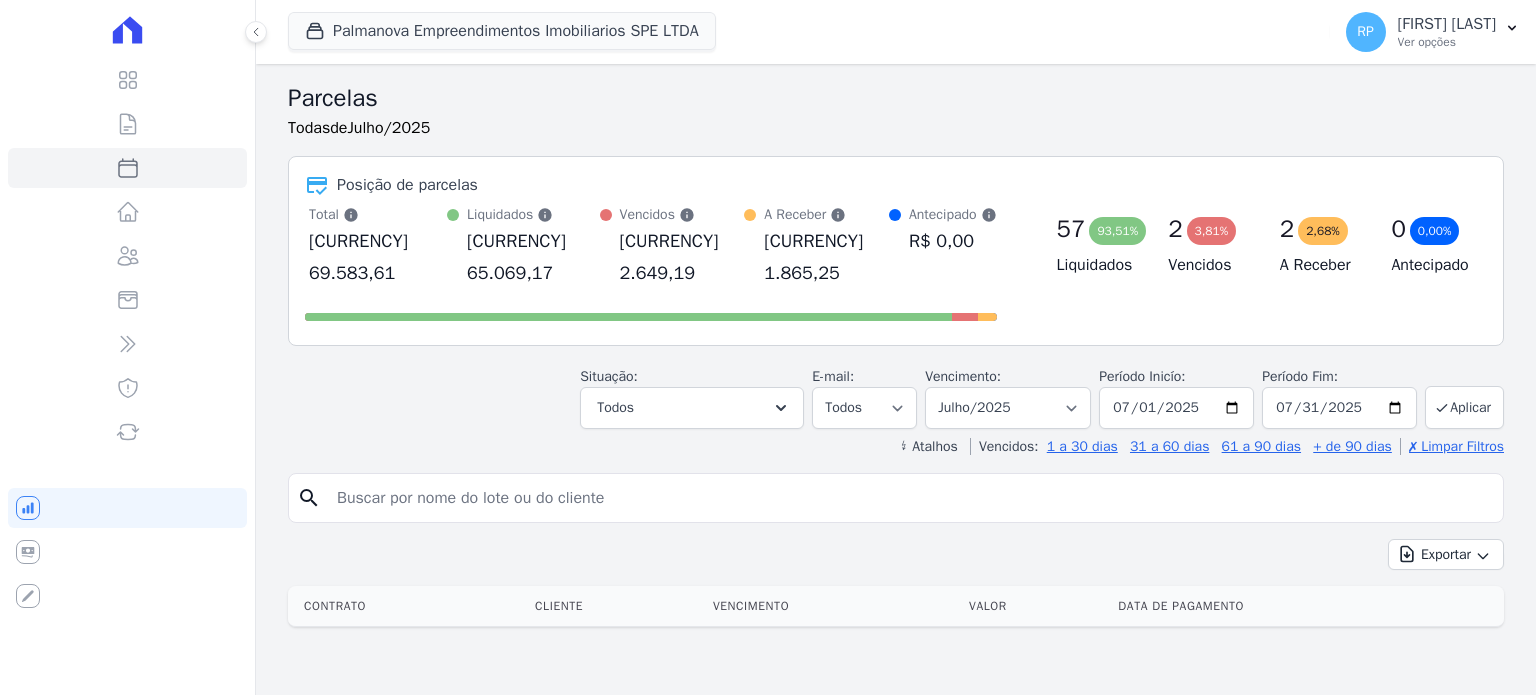 select 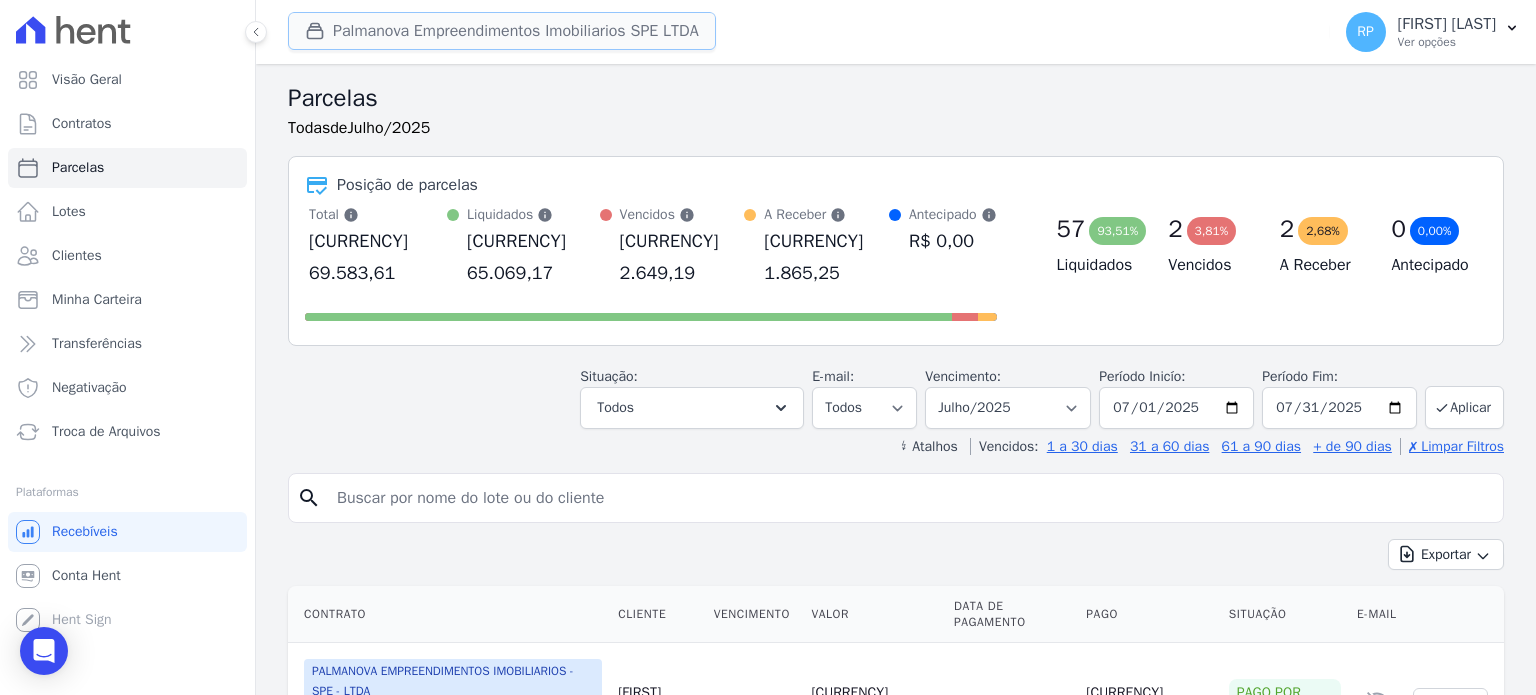 click on "Palmanova Empreendimentos Imobiliarios   SPE   LTDA" at bounding box center [502, 31] 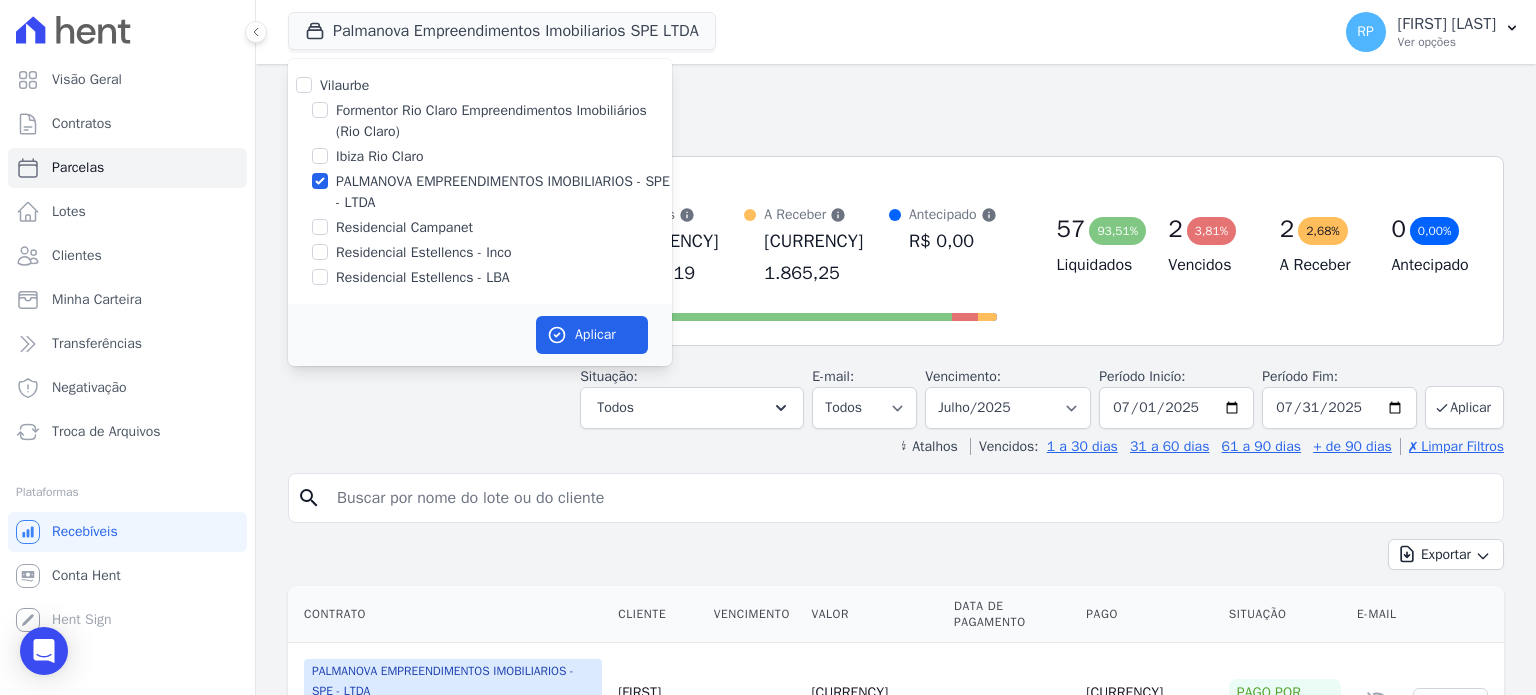 click on "Formentor Rio Claro Empreendimentos Imobiliários (Rio Claro)" at bounding box center (504, 121) 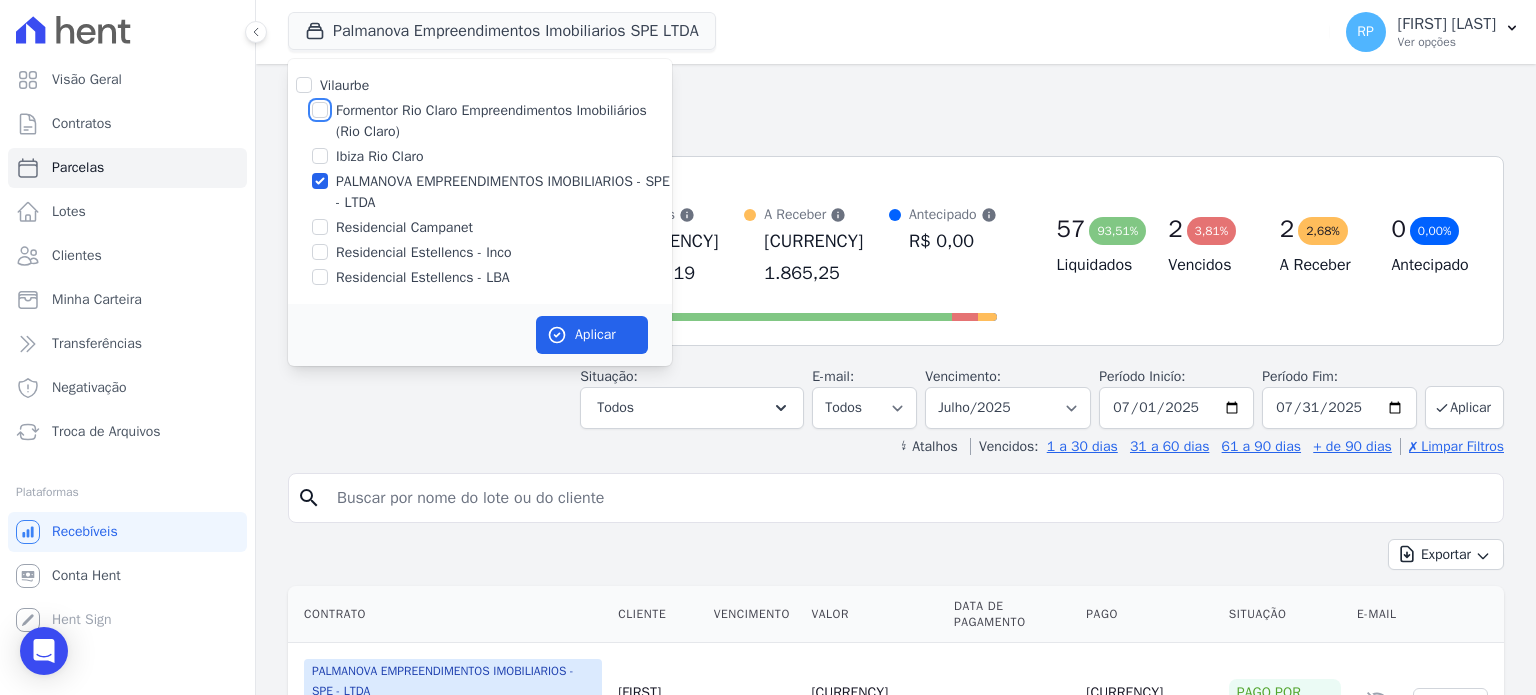 checkbox on "true" 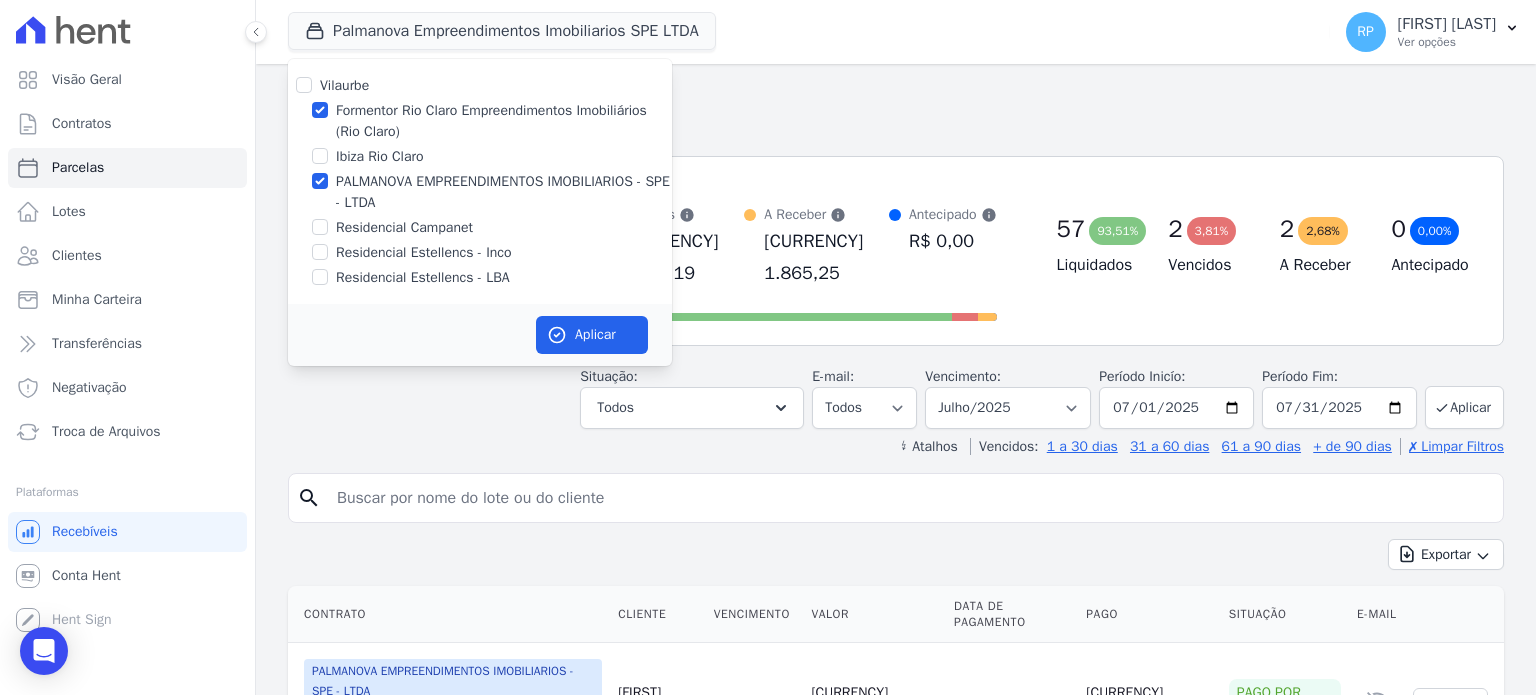 click on "PALMANOVA EMPREENDIMENTOS IMOBILIARIOS - SPE - LTDA" at bounding box center (480, 192) 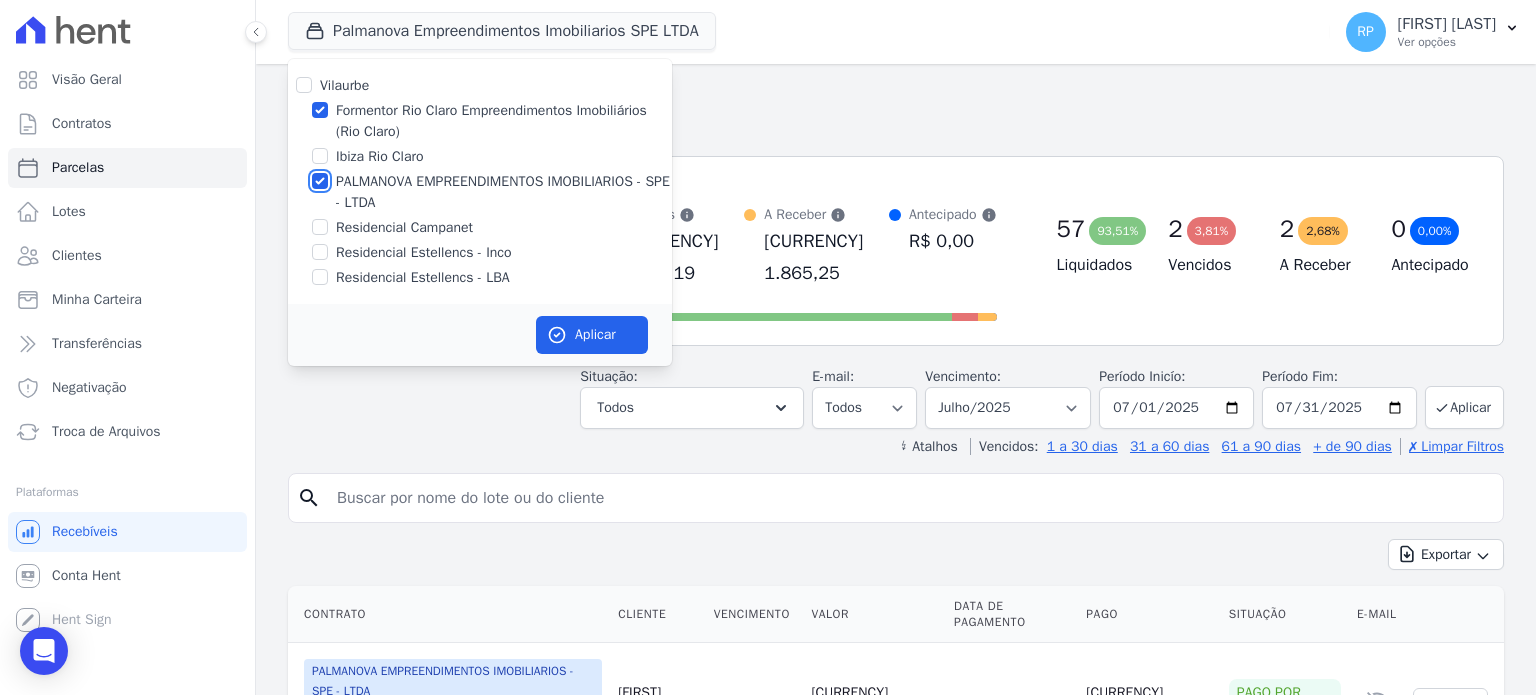click on "PALMANOVA EMPREENDIMENTOS IMOBILIARIOS - SPE - LTDA" at bounding box center [320, 181] 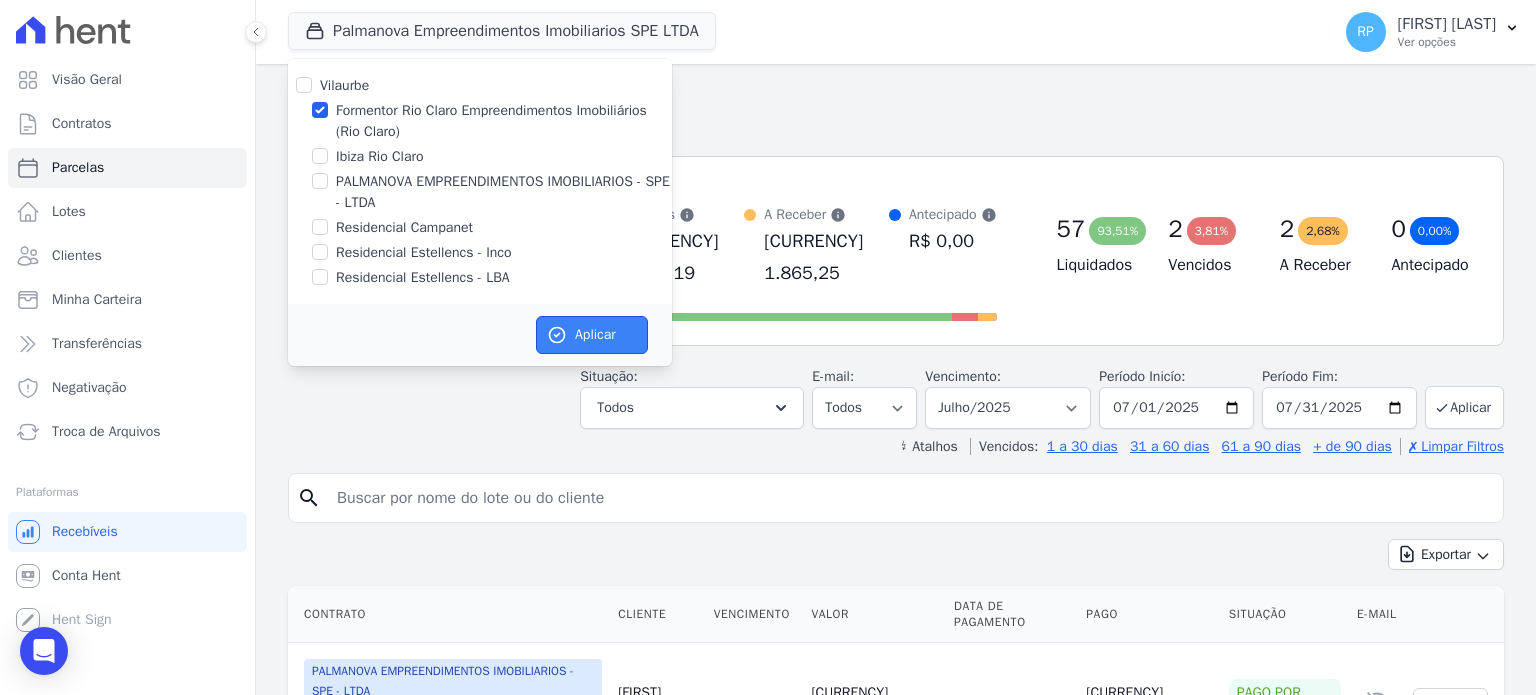 click on "Aplicar" at bounding box center [592, 335] 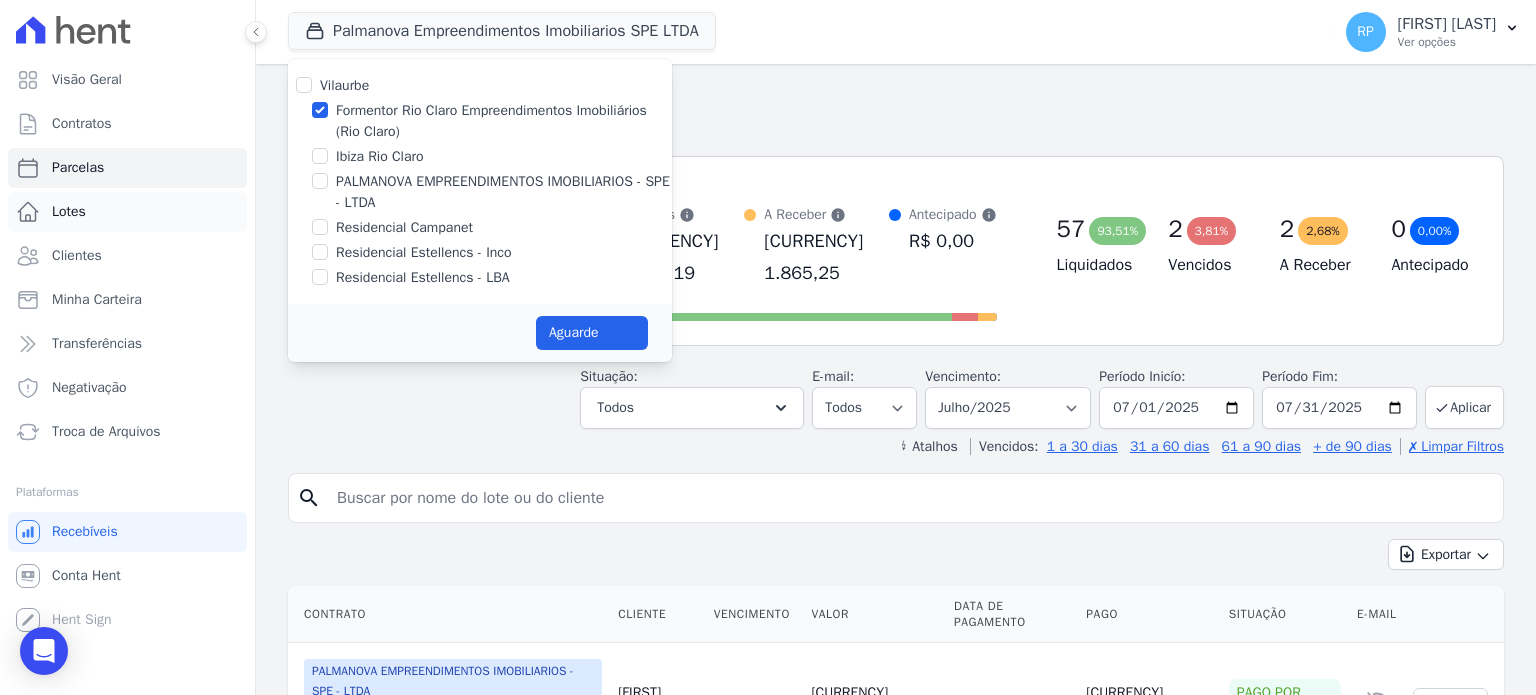 select 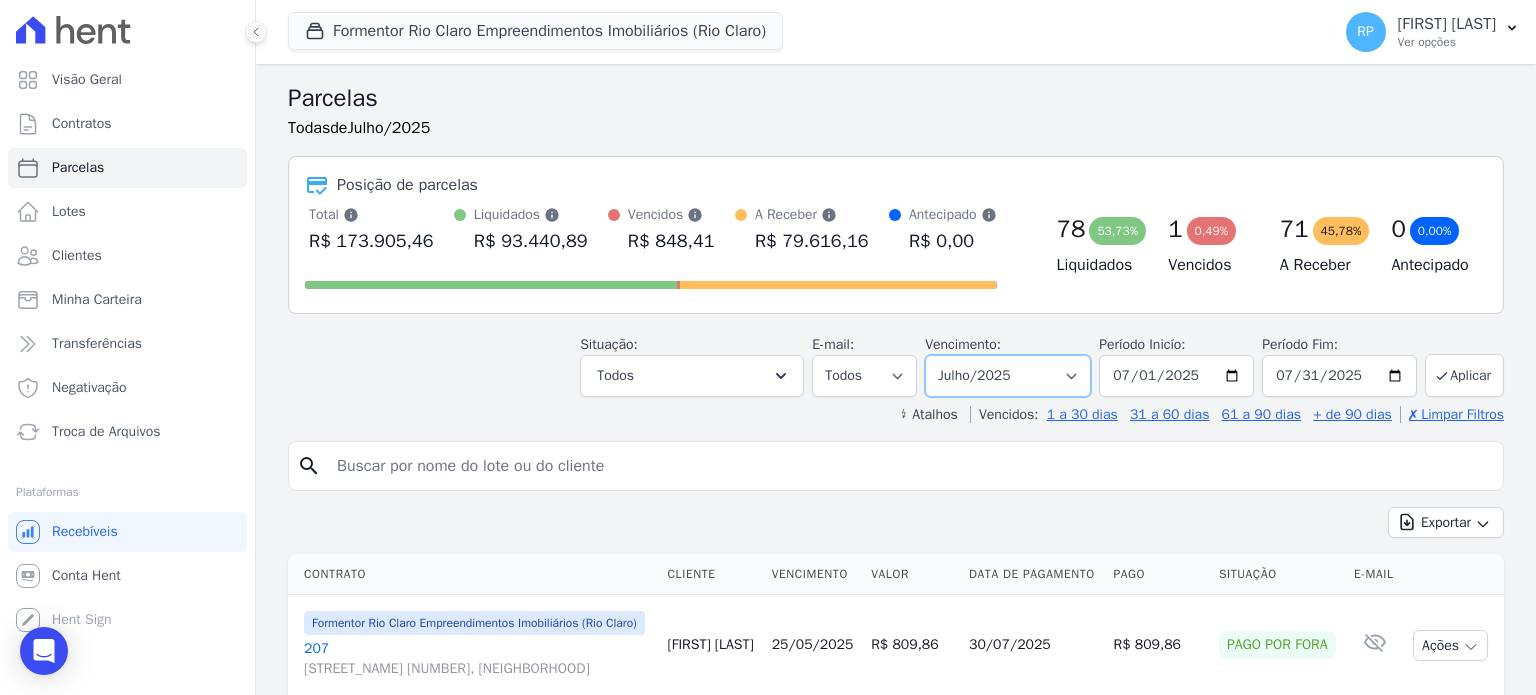 click on "Filtrar por período
────────
Todos os meses
Junho/2024
Julho/2024
Agosto/2024
Setembro/2024
Outubro/2024
Novembro/2024
Dezembro/2024
Janeiro/2025
Fevereiro/2025
Março/2025
Abril/2025
Maio/2025
Junho/2025
Julho/2025
Agosto/2025
Setembro/2025
Outubro/2025
Novembro/2025
Dezembro/2025
Janeiro/2026
Fevereiro/2026
Março/2026
Abril/2026
Maio/2026
Junho/2026
Julho/2026
Agosto/2026
Setembro/2026
Outubro/2026
Novembro/2026
Dezembro/2026
Janeiro/2027
Fevereiro/2027
Março/2027
Abril/2027
Maio/2027
Junho/2027
Julho/2027
Agosto/2027
Setembro/2027
Outubro/2027
Novembro/2027
Dezembro/2027
Janeiro/2028
Fevereiro/2028
Março/2028
Abril/2028
Maio/2028
Junho/2028
Julho/2028
Agosto/2028
Setembro/2028
Outubro/2028
Novembro/2028
Dezembro/2028
Janeiro/2029
Fevereiro/2029
Março/2029
Abril/2029
Maio/2029
Junho/2029
Julho/2029
Agosto/2029
Setembro/2029
Outubro/2029" at bounding box center [1008, 376] 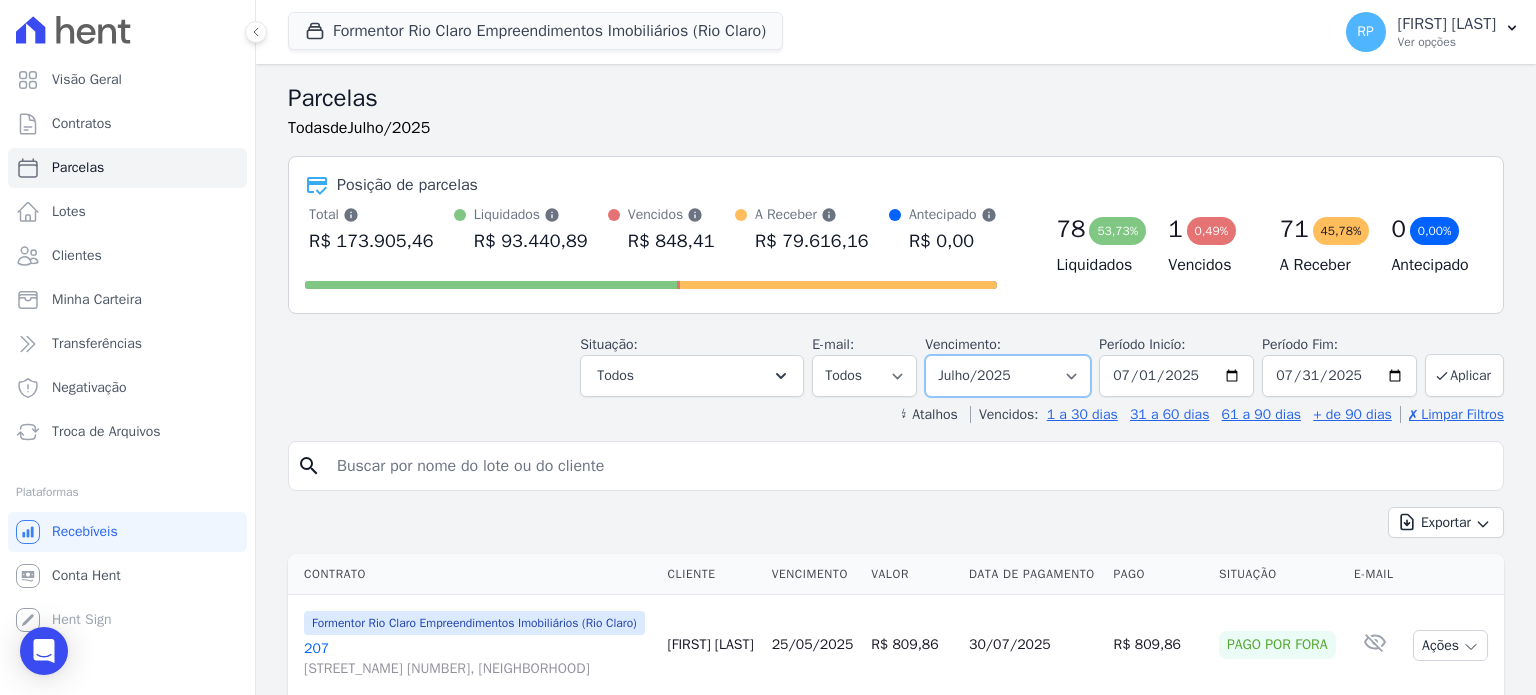 select on "07/2024" 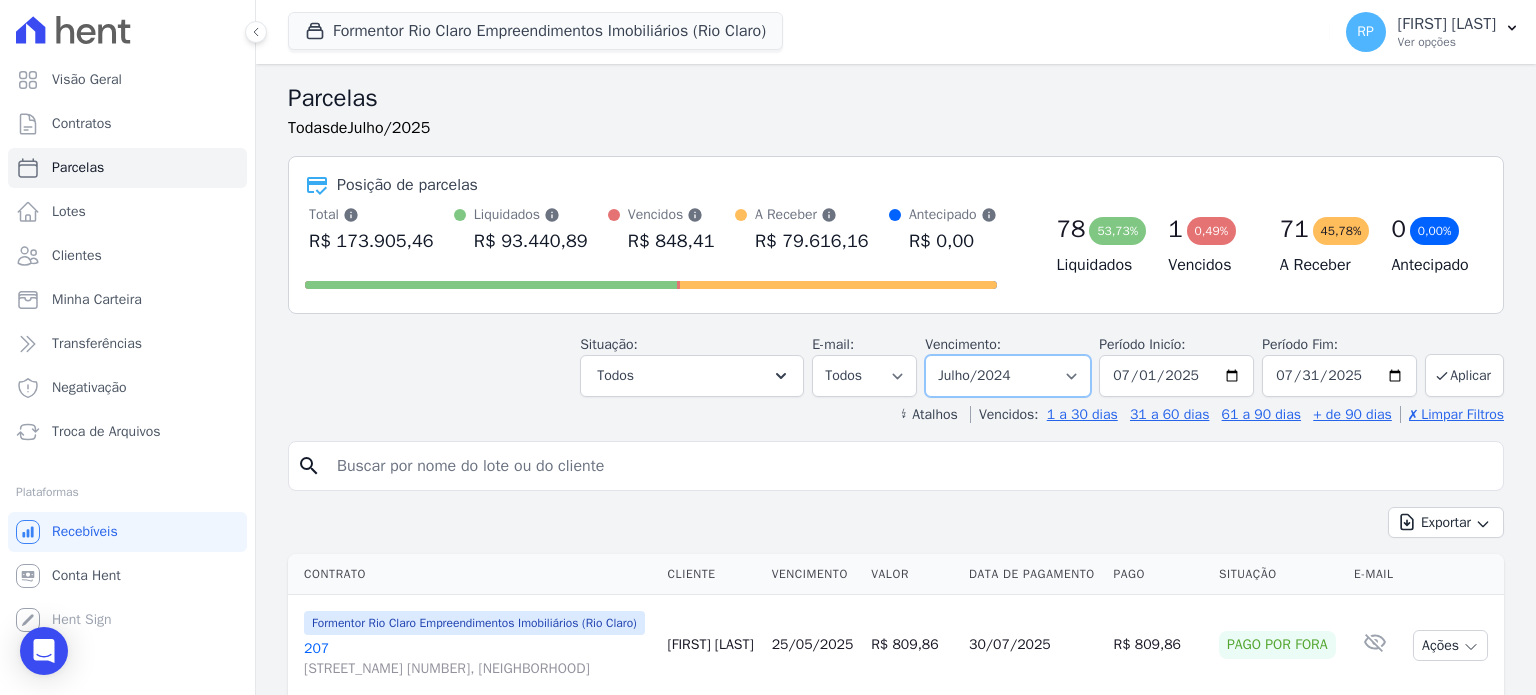 click on "Filtrar por período
────────
Todos os meses
Junho/2024
Julho/2024
Agosto/2024
Setembro/2024
Outubro/2024
Novembro/2024
Dezembro/2024
Janeiro/2025
Fevereiro/2025
Março/2025
Abril/2025
Maio/2025
Junho/2025
Julho/2025
Agosto/2025
Setembro/2025
Outubro/2025
Novembro/2025
Dezembro/2025
Janeiro/2026
Fevereiro/2026
Março/2026
Abril/2026
Maio/2026
Junho/2026
Julho/2026
Agosto/2026
Setembro/2026
Outubro/2026
Novembro/2026
Dezembro/2026
Janeiro/2027
Fevereiro/2027
Março/2027
Abril/2027
Maio/2027
Junho/2027
Julho/2027
Agosto/2027
Setembro/2027
Outubro/2027
Novembro/2027
Dezembro/2027
Janeiro/2028
Fevereiro/2028
Março/2028
Abril/2028
Maio/2028
Junho/2028
Julho/2028
Agosto/2028
Setembro/2028
Outubro/2028
Novembro/2028
Dezembro/2028
Janeiro/2029
Fevereiro/2029
Março/2029
Abril/2029
Maio/2029
Junho/2029
Julho/2029
Agosto/2029
Setembro/2029
Outubro/2029" at bounding box center (1008, 376) 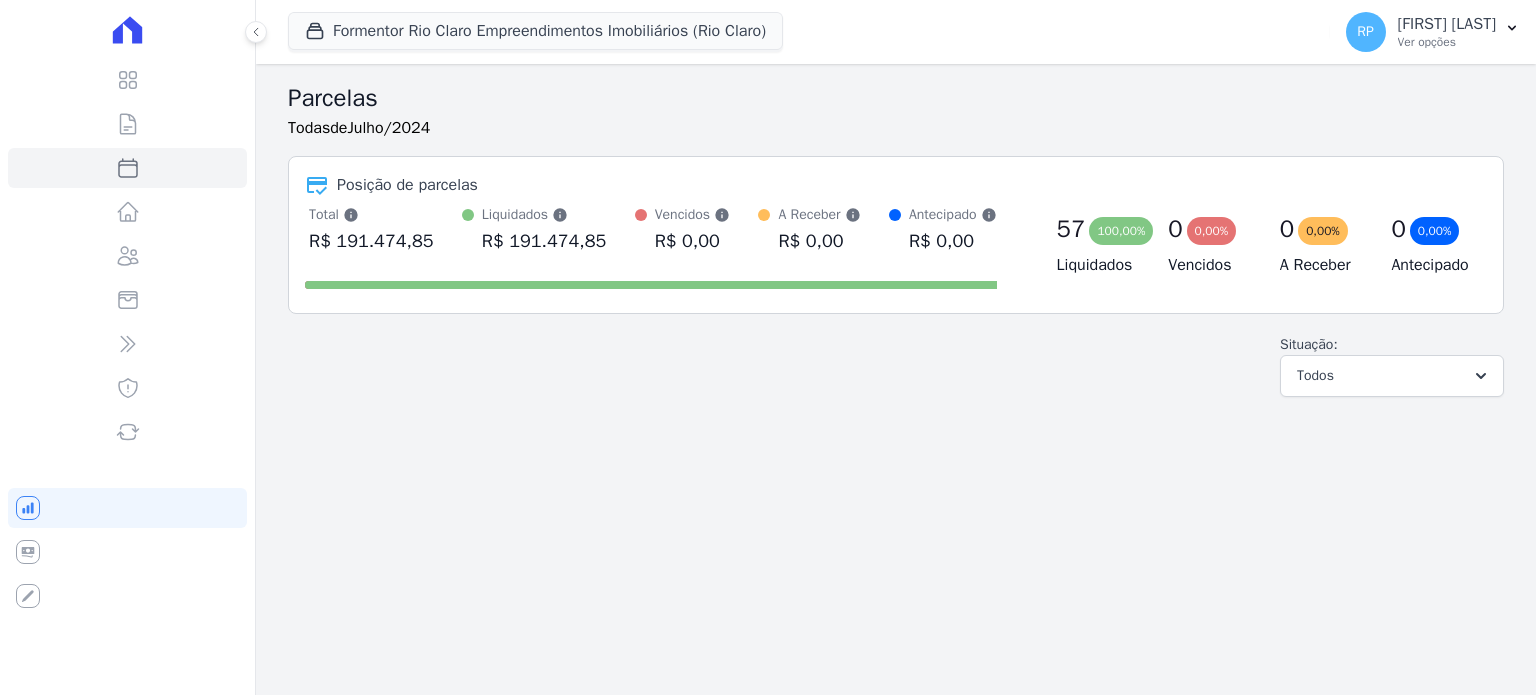 select 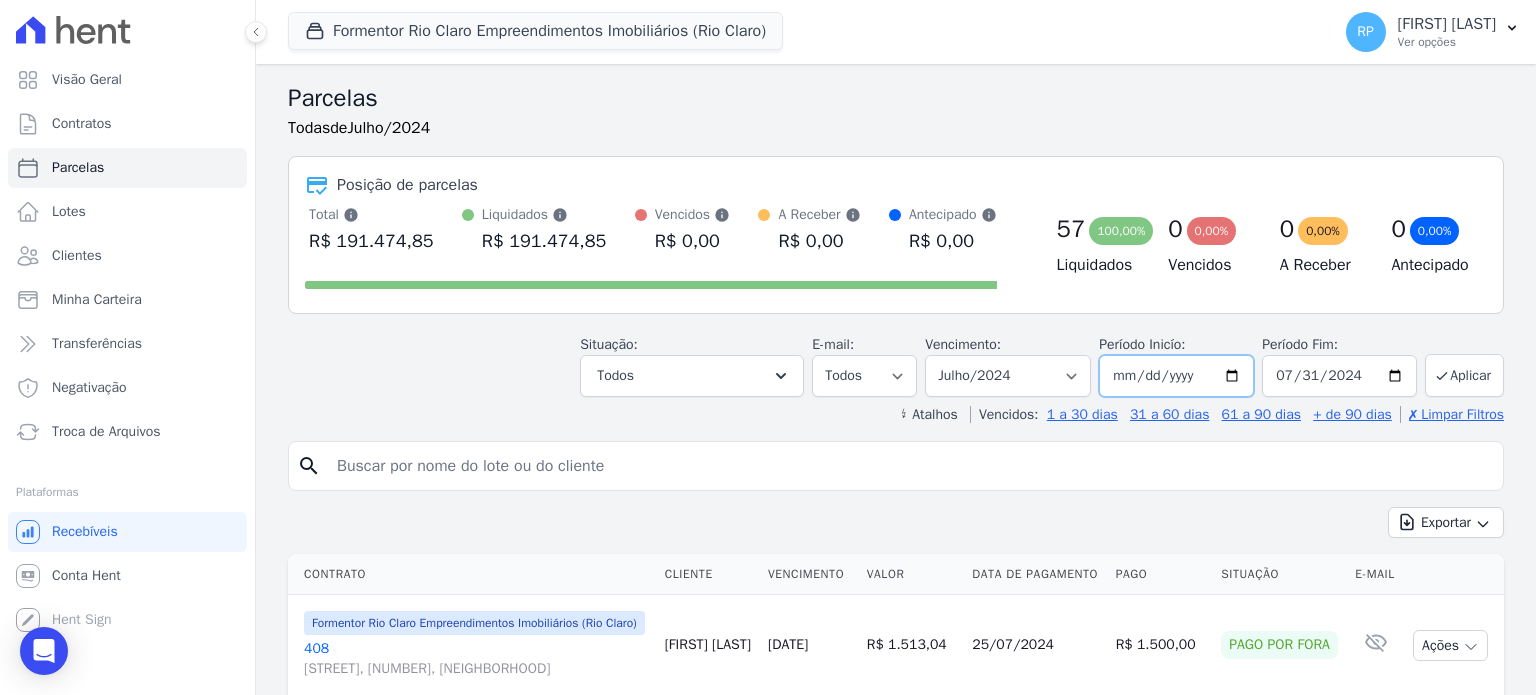 click on "2024-07-01" at bounding box center (1176, 376) 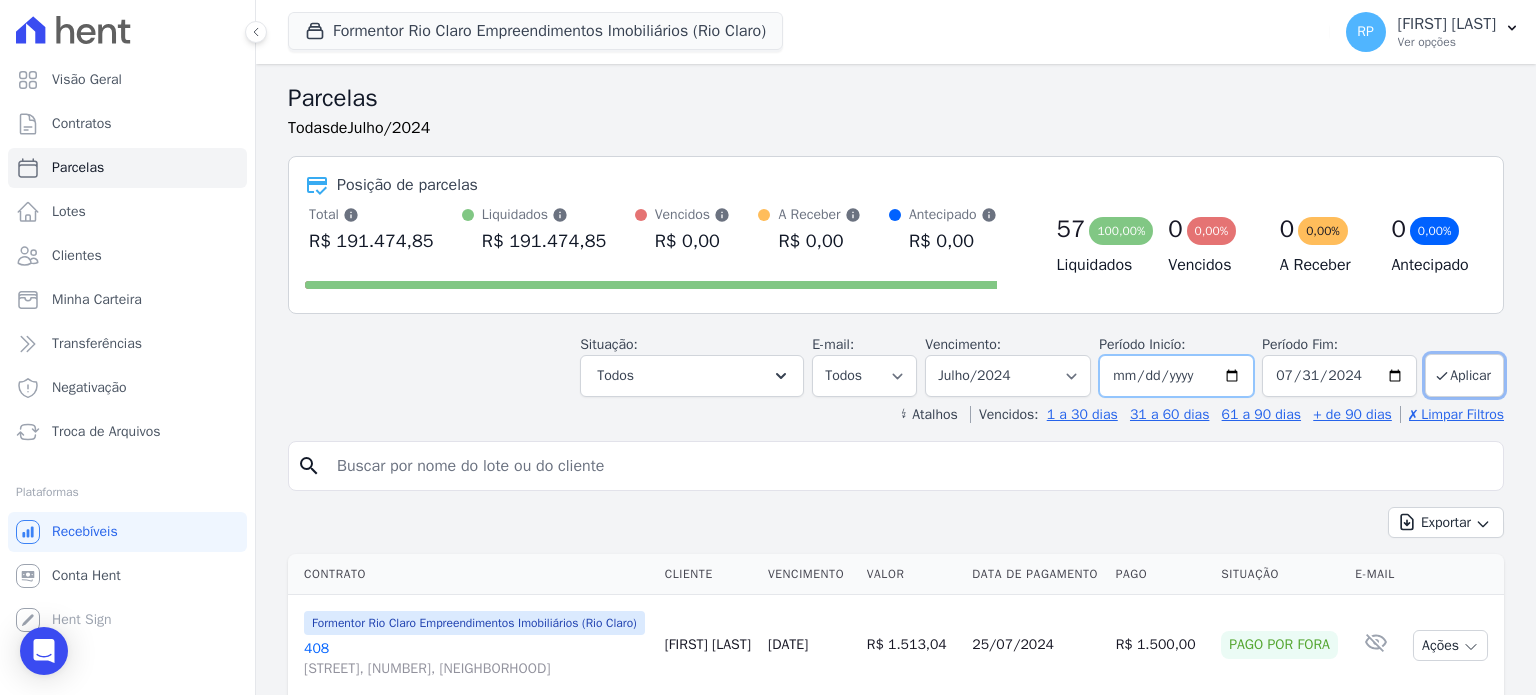 click on "2024-07-22" at bounding box center (1176, 376) 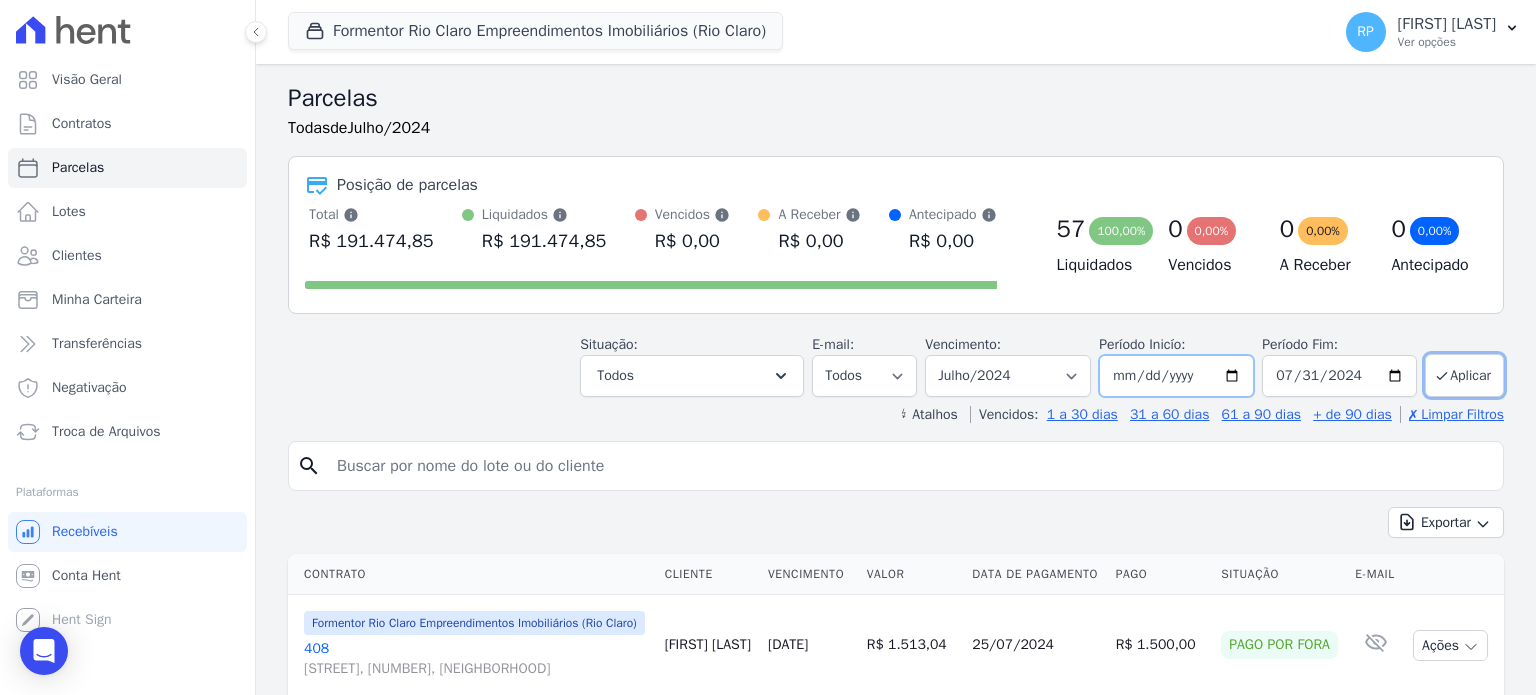 type on "[DATE]" 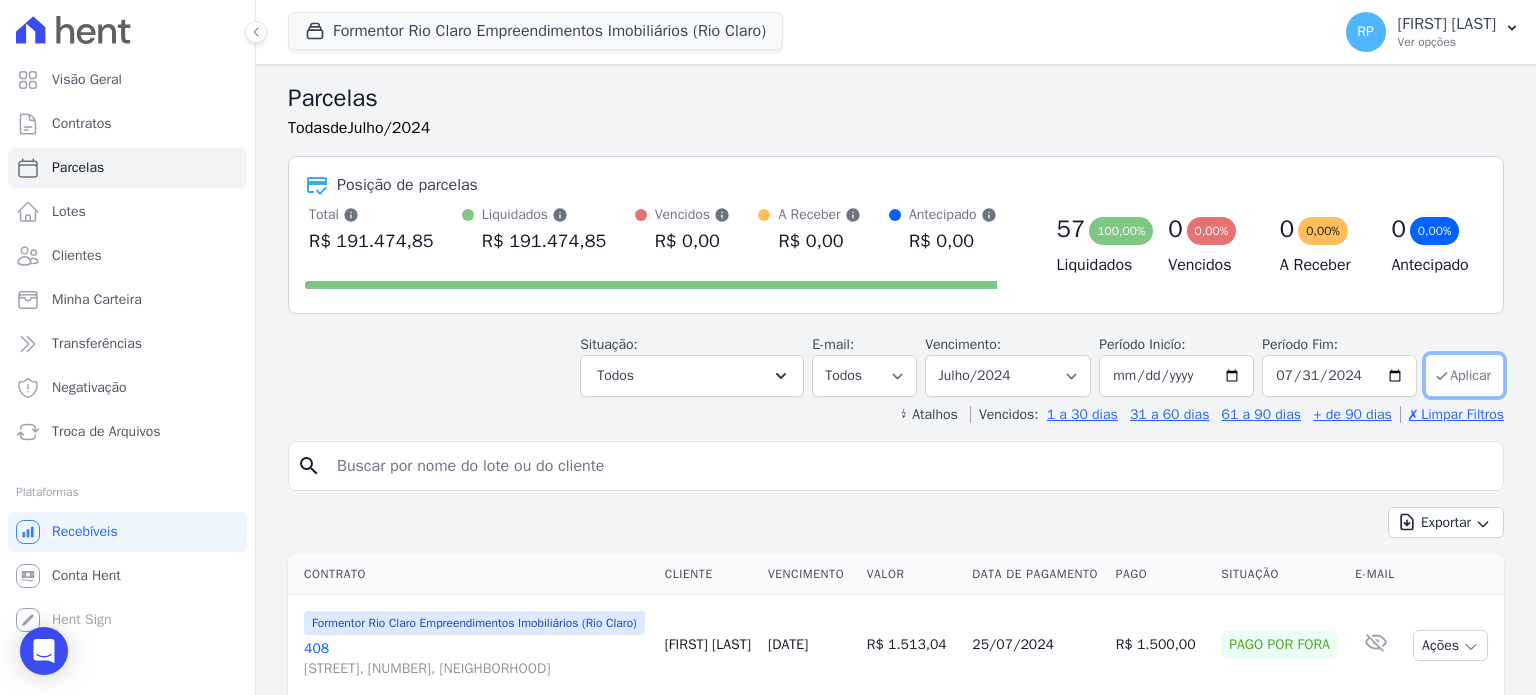 click on "Aplicar" at bounding box center [1464, 375] 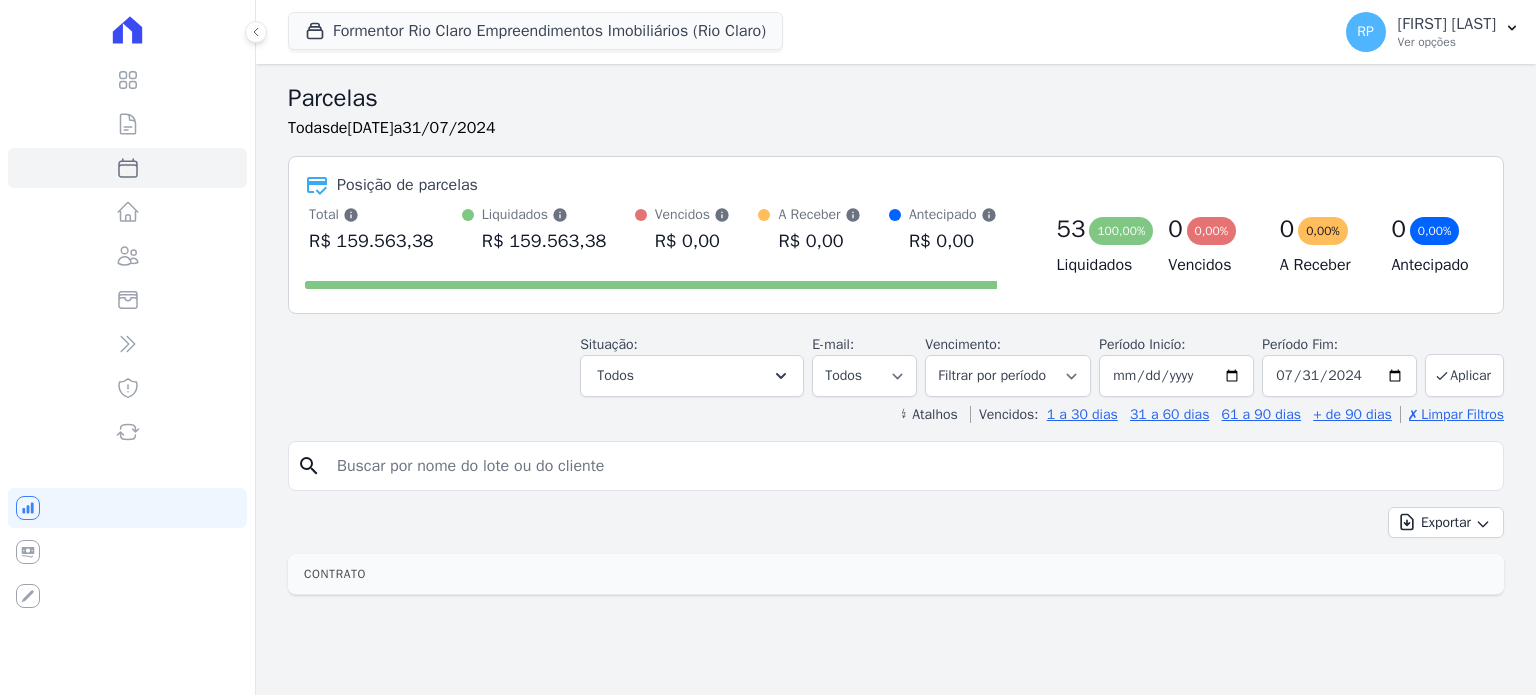 select 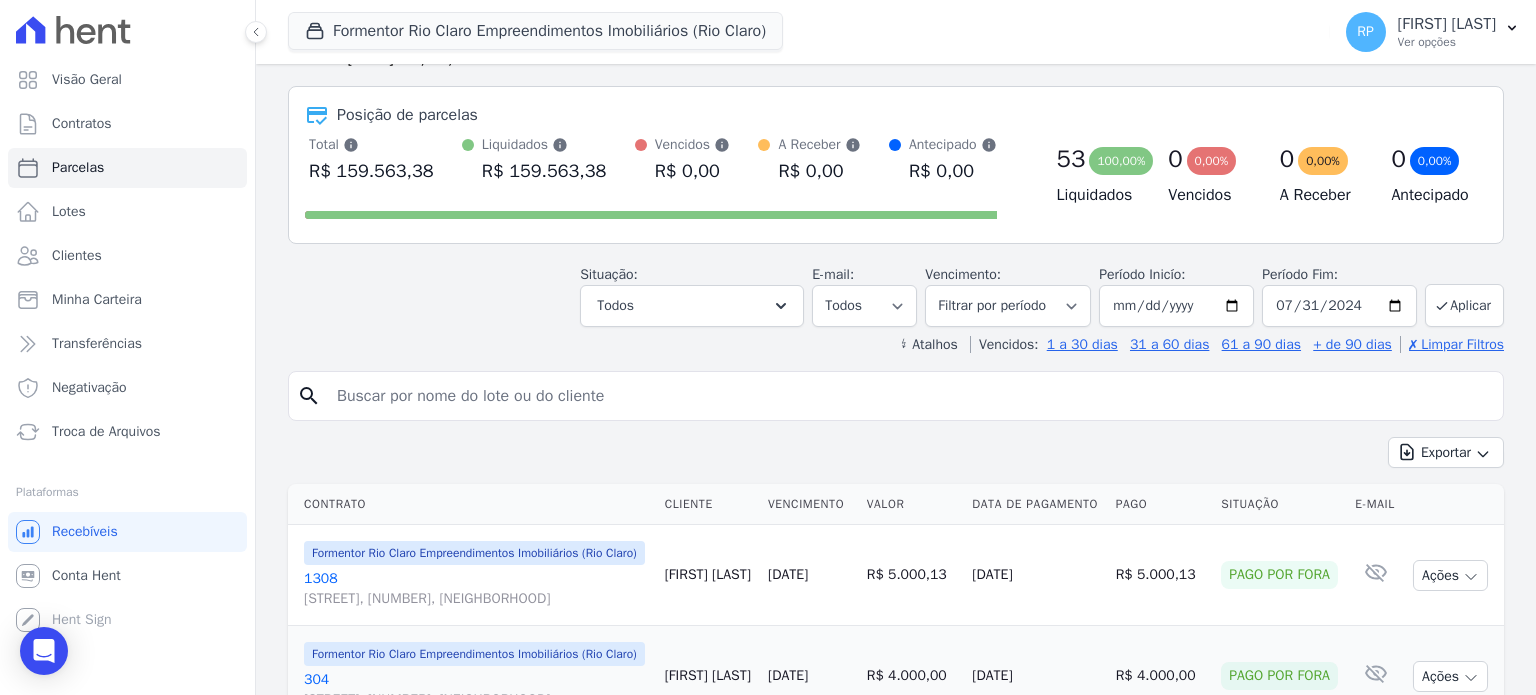 scroll, scrollTop: 100, scrollLeft: 0, axis: vertical 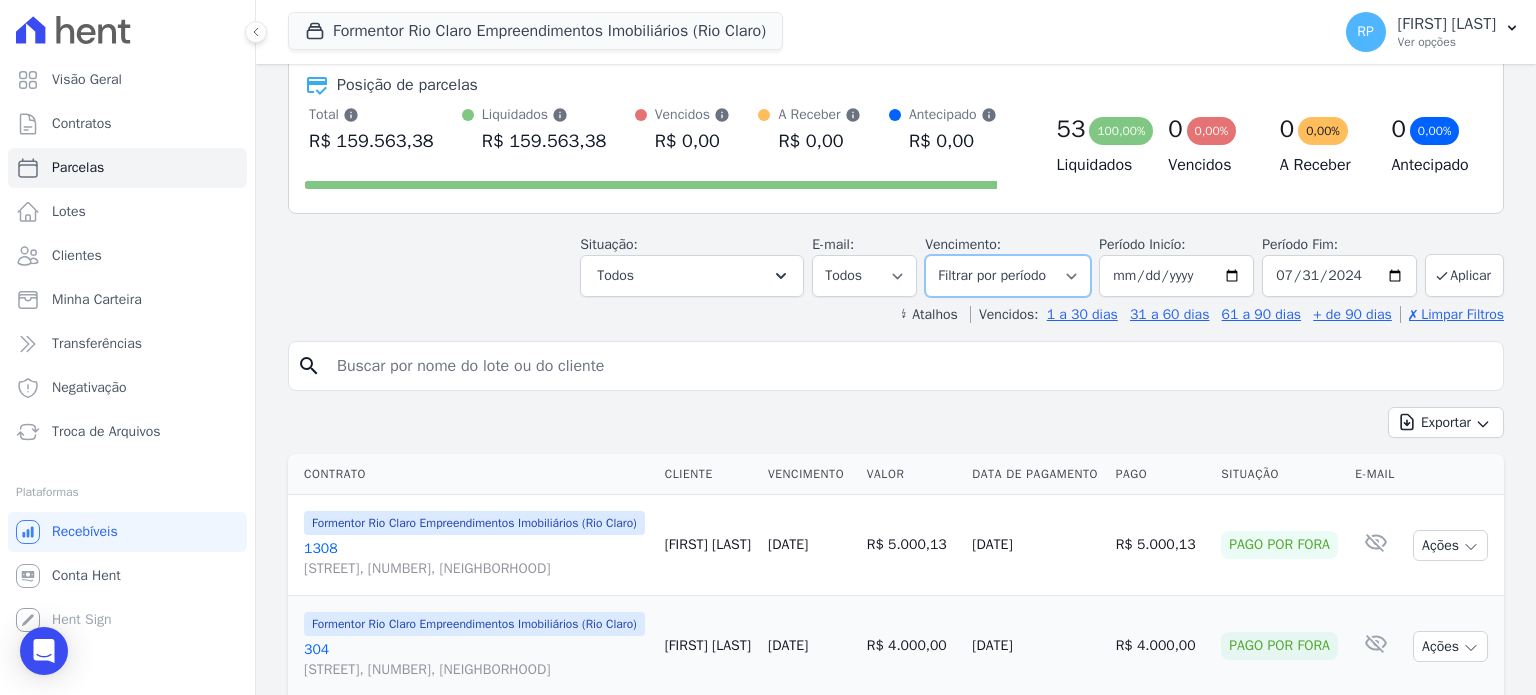 click on "Filtrar por período
────────
Todos os meses
Junho/2024
Julho/2024
Agosto/2024
Setembro/2024
Outubro/2024
Novembro/2024
Dezembro/2024
Janeiro/2025
Fevereiro/2025
Março/2025
Abril/2025
Maio/2025
Junho/2025
Julho/2025
Agosto/2025
Setembro/2025
Outubro/2025
Novembro/2025
Dezembro/2025
Janeiro/2026
Fevereiro/2026
Março/2026
Abril/2026
Maio/2026
Junho/2026
Julho/2026
Agosto/2026
Setembro/2026
Outubro/2026
Novembro/2026
Dezembro/2026
Janeiro/2027
Fevereiro/2027
Março/2027
Abril/2027
Maio/2027
Junho/2027
Julho/2027
Agosto/2027
Setembro/2027
Outubro/2027
Novembro/2027
Dezembro/2027
Janeiro/2028
Fevereiro/2028
Março/2028
Abril/2028
Maio/2028
Junho/2028
Julho/2028
Agosto/2028
Setembro/2028
Outubro/2028
Novembro/2028
Dezembro/2028
Janeiro/2029
Fevereiro/2029
Março/2029
Abril/2029
Maio/2029
Junho/2029
Julho/2029
Agosto/2029
Setembro/2029
Outubro/2029" at bounding box center [1008, 276] 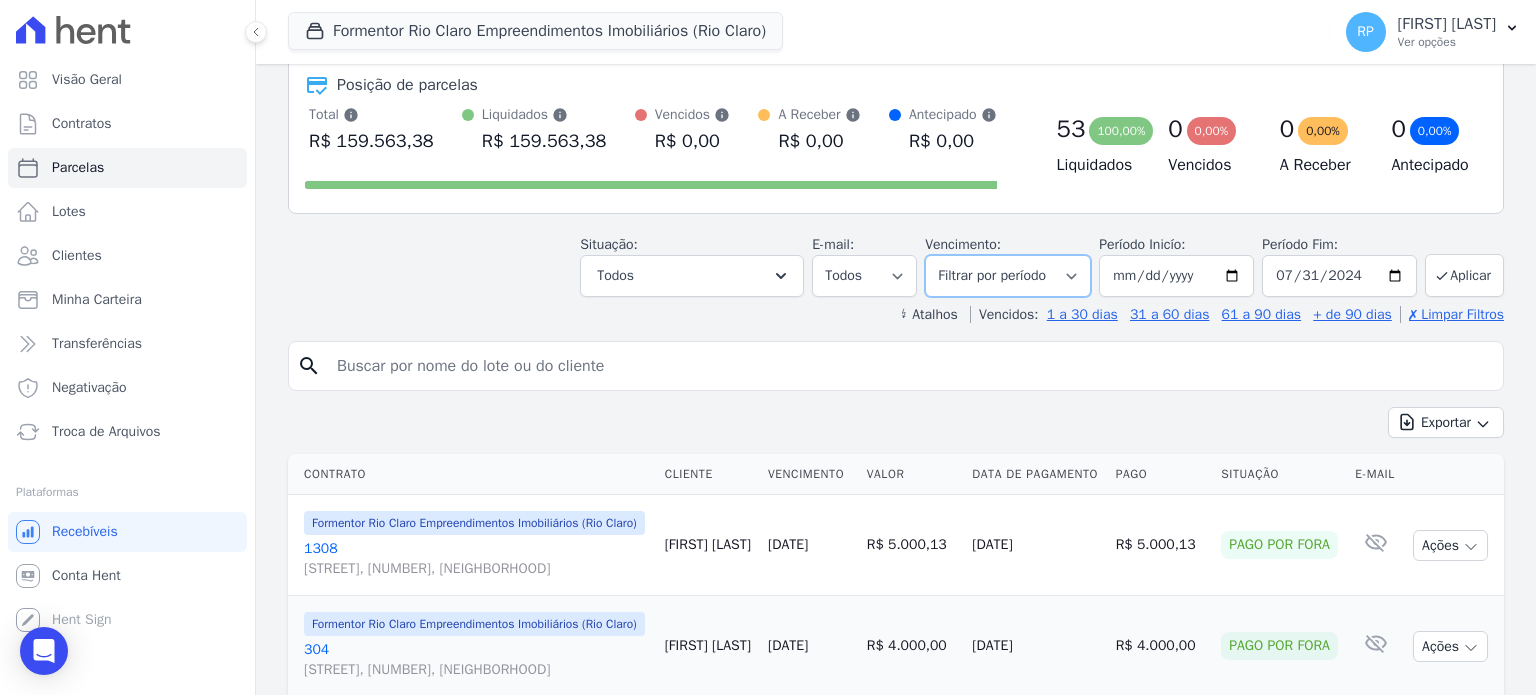 select on "07/2024" 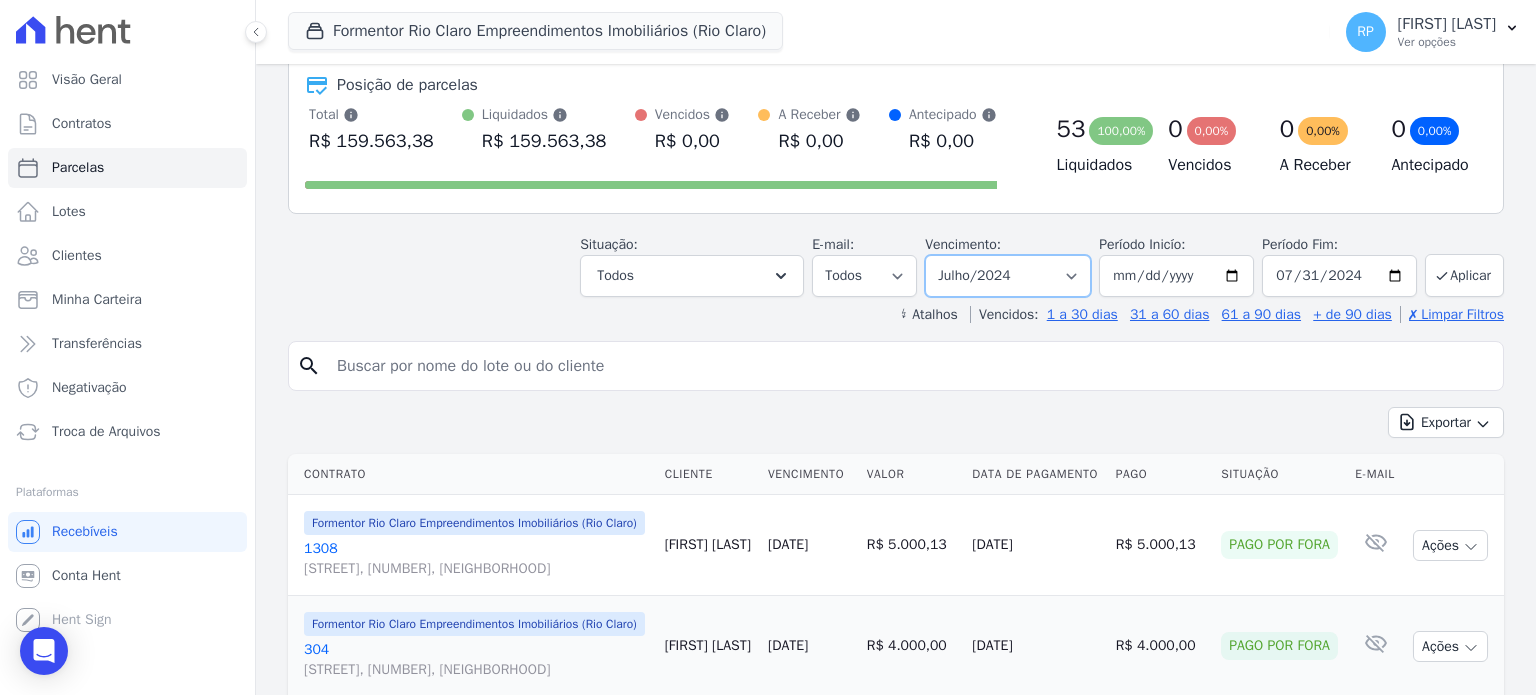 click on "Filtrar por período
────────
Todos os meses
Junho/2024
Julho/2024
Agosto/2024
Setembro/2024
Outubro/2024
Novembro/2024
Dezembro/2024
Janeiro/2025
Fevereiro/2025
Março/2025
Abril/2025
Maio/2025
Junho/2025
Julho/2025
Agosto/2025
Setembro/2025
Outubro/2025
Novembro/2025
Dezembro/2025
Janeiro/2026
Fevereiro/2026
Março/2026
Abril/2026
Maio/2026
Junho/2026
Julho/2026
Agosto/2026
Setembro/2026
Outubro/2026
Novembro/2026
Dezembro/2026
Janeiro/2027
Fevereiro/2027
Março/2027
Abril/2027
Maio/2027
Junho/2027
Julho/2027
Agosto/2027
Setembro/2027
Outubro/2027
Novembro/2027
Dezembro/2027
Janeiro/2028
Fevereiro/2028
Março/2028
Abril/2028
Maio/2028
Junho/2028
Julho/2028
Agosto/2028
Setembro/2028
Outubro/2028
Novembro/2028
Dezembro/2028
Janeiro/2029
Fevereiro/2029
Março/2029
Abril/2029
Maio/2029
Junho/2029
Julho/2029
Agosto/2029
Setembro/2029
Outubro/2029" at bounding box center [1008, 276] 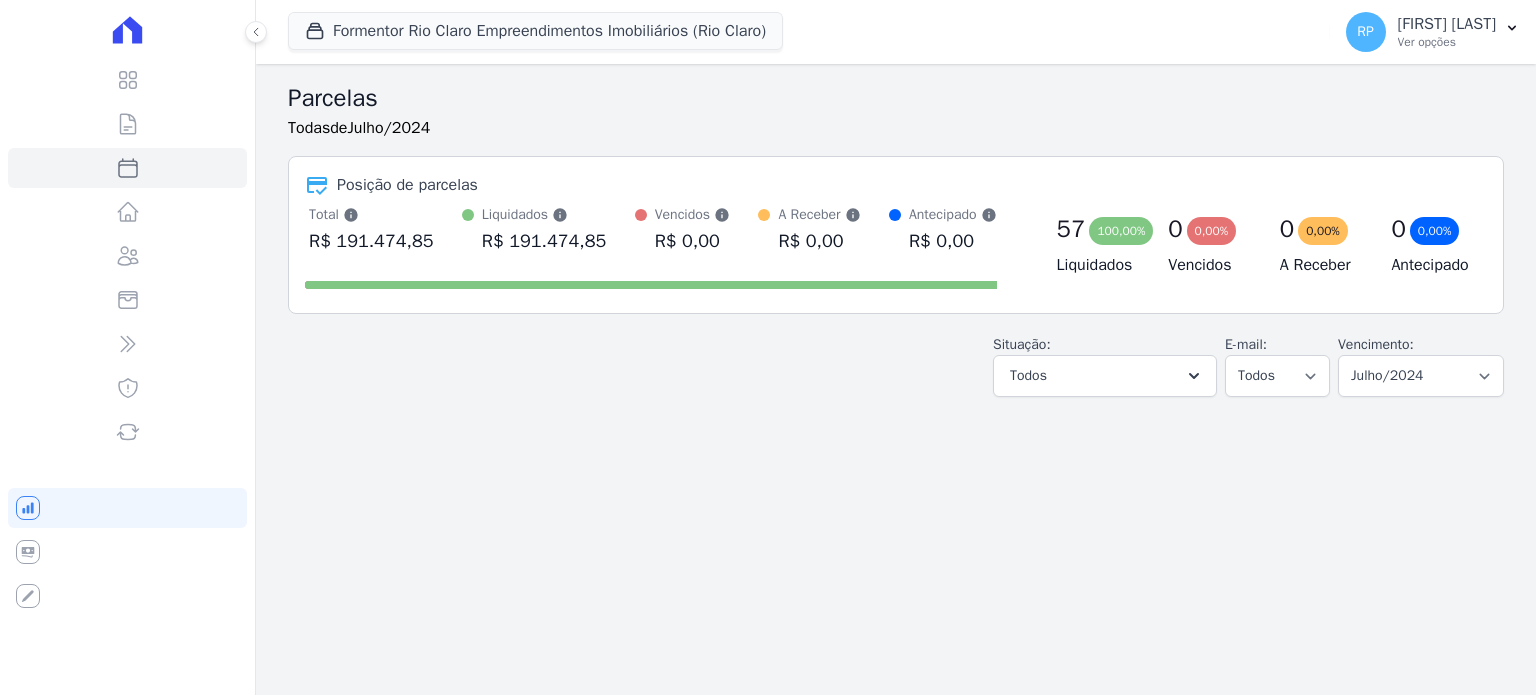 select 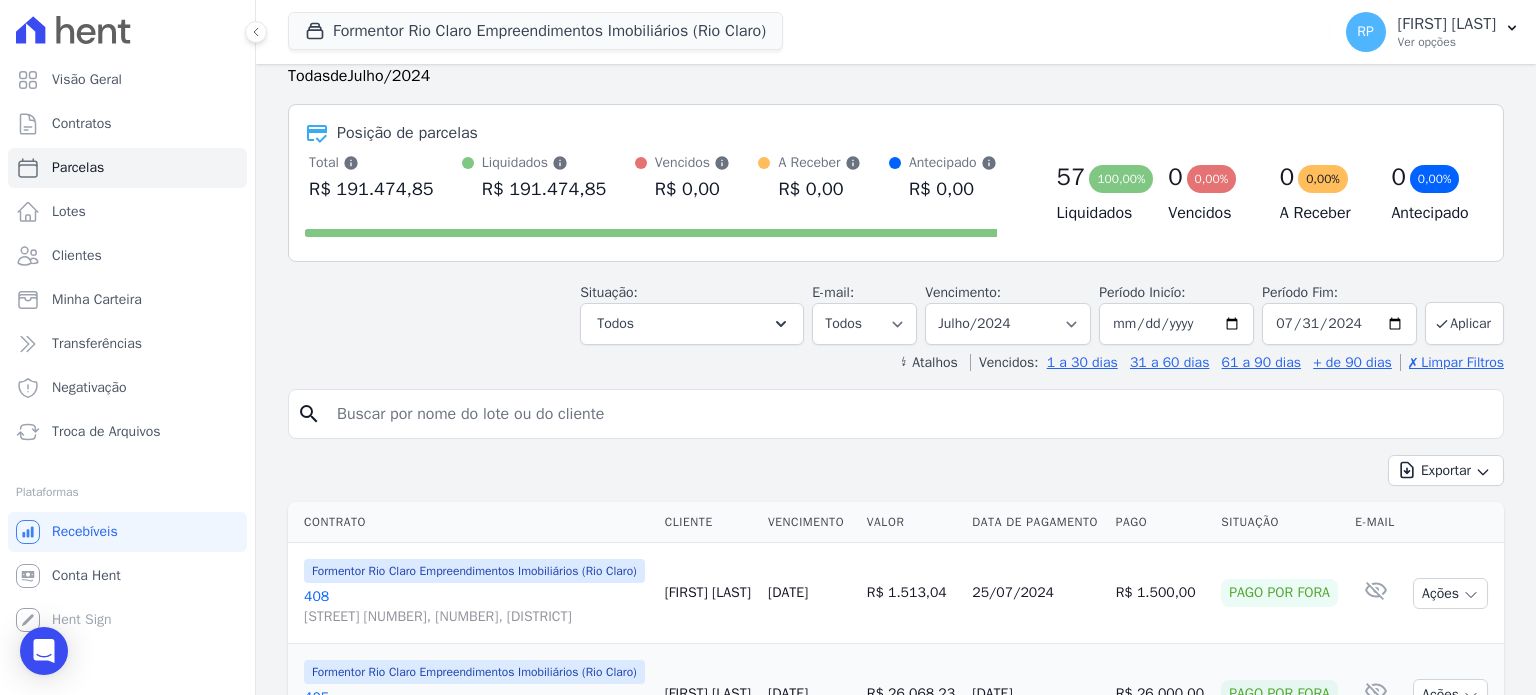 scroll, scrollTop: 100, scrollLeft: 0, axis: vertical 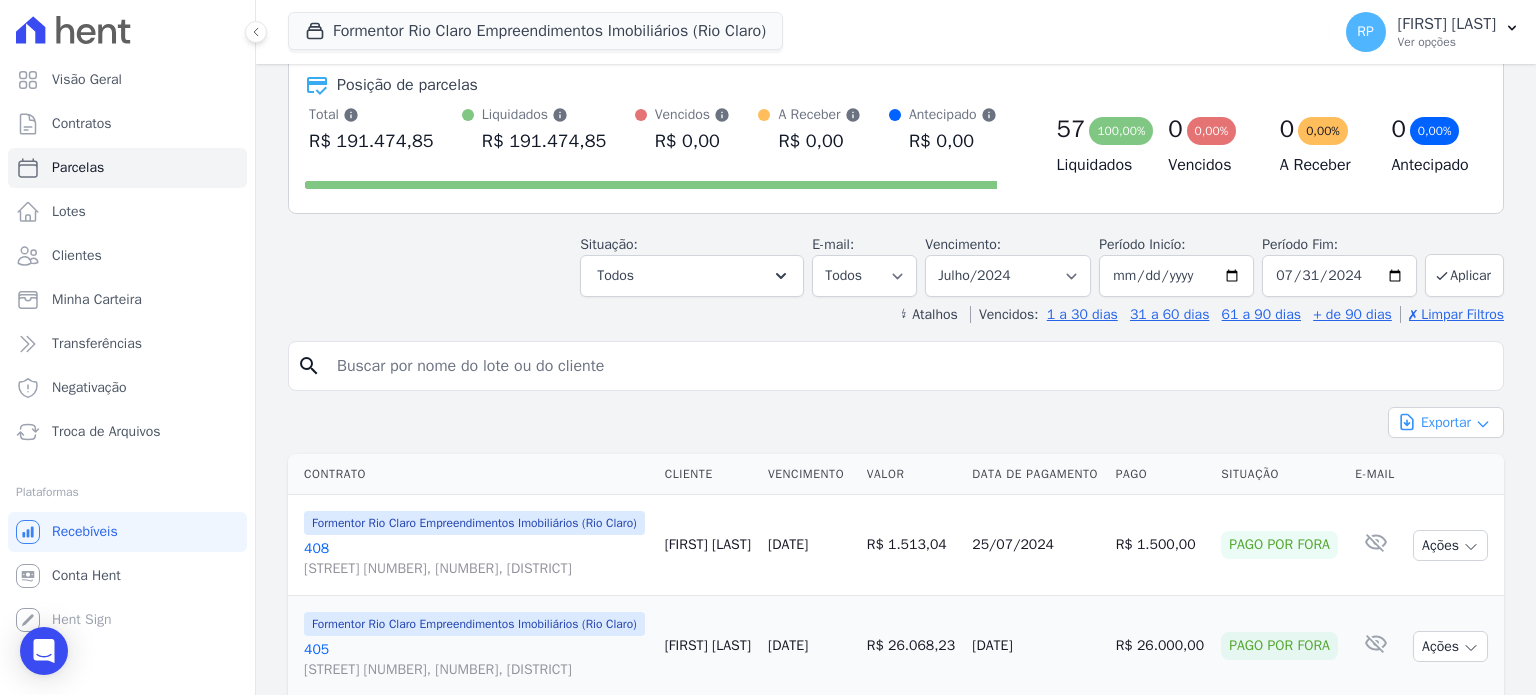 click on "Exportar" at bounding box center [1446, 422] 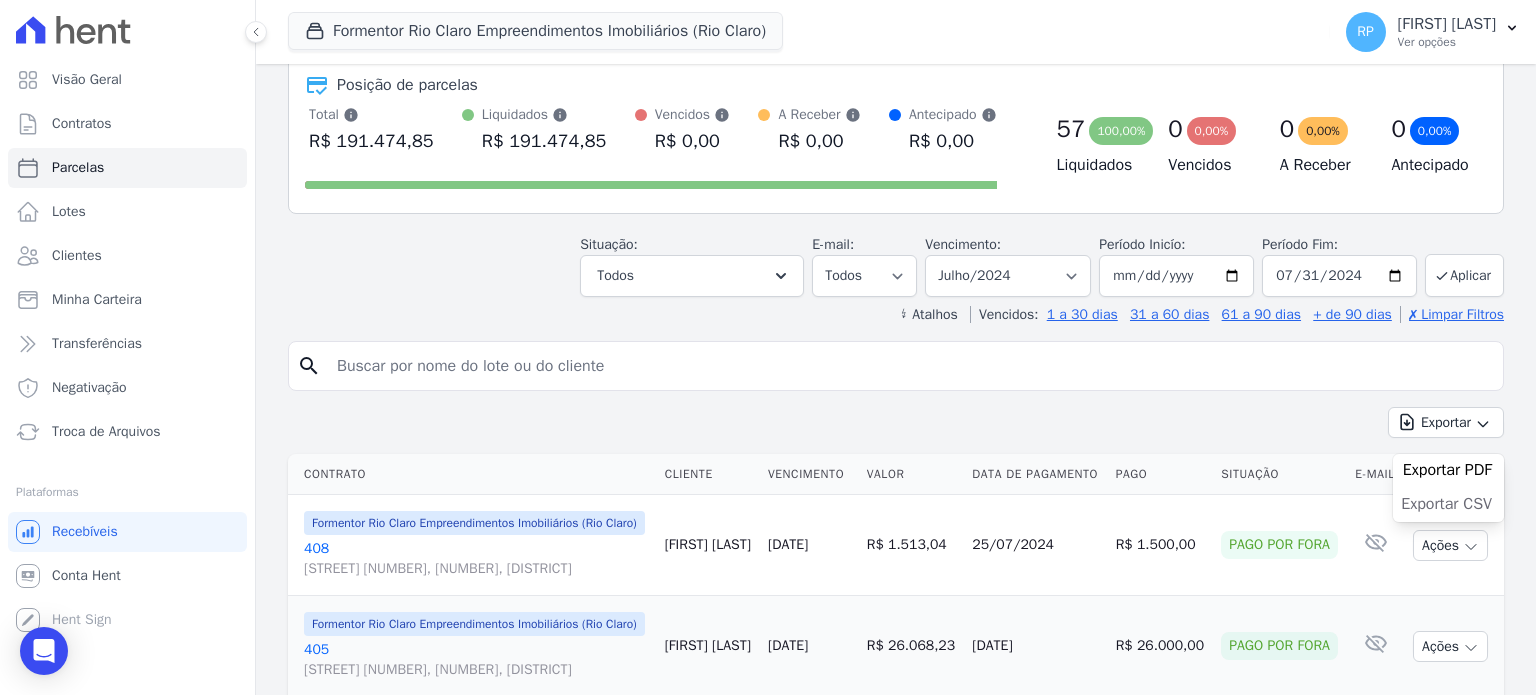 click on "Exportar CSV" at bounding box center (1446, 504) 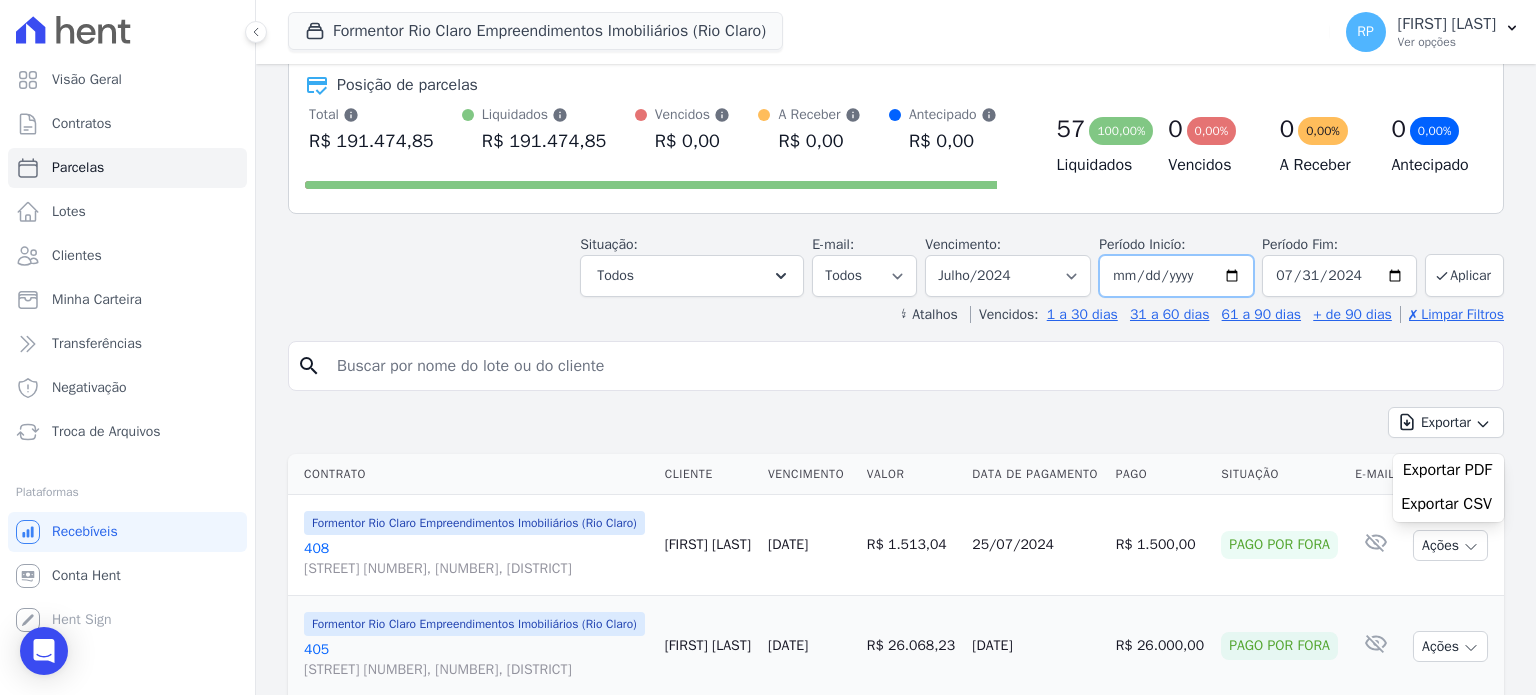 click on "2024-07-01" at bounding box center [1176, 276] 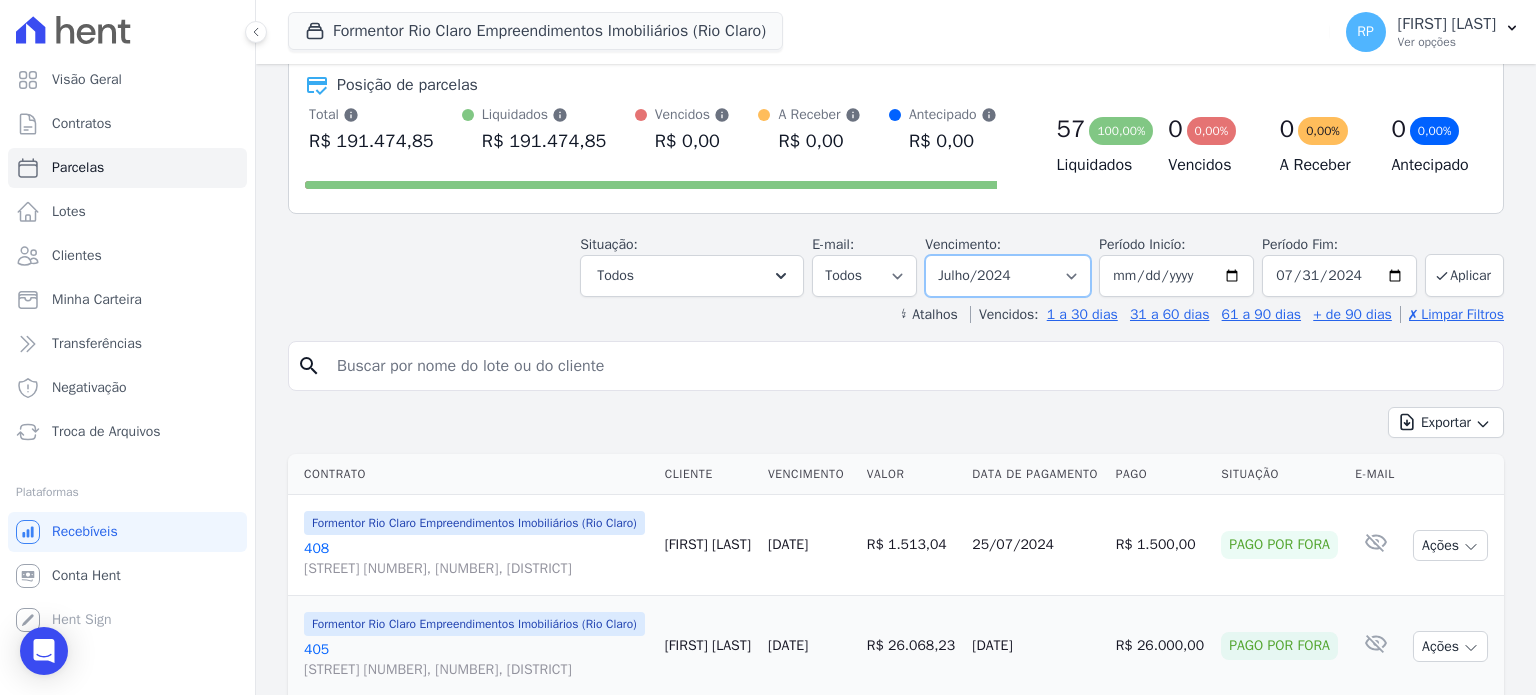 click on "Filtrar por período
────────
Todos os meses
Junho/2024
Julho/2024
Agosto/2024
Setembro/2024
Outubro/2024
Novembro/2024
Dezembro/2024
Janeiro/2025
Fevereiro/2025
Março/2025
Abril/2025
Maio/2025
Junho/2025
Julho/2025
Agosto/2025
Setembro/2025
Outubro/2025
Novembro/2025
Dezembro/2025
Janeiro/2026
Fevereiro/2026
Março/2026
Abril/2026
Maio/2026
Junho/2026
Julho/2026
Agosto/2026
Setembro/2026
Outubro/2026
Novembro/2026
Dezembro/2026
Janeiro/2027
Fevereiro/2027
Março/2027
Abril/2027
Maio/2027
Junho/2027
Julho/2027
Agosto/2027
Setembro/2027
Outubro/2027
Novembro/2027
Dezembro/2027
Janeiro/2028
Fevereiro/2028
Março/2028
Abril/2028
Maio/2028
Junho/2028
Julho/2028
Agosto/2028
Setembro/2028
Outubro/2028
Novembro/2028
Dezembro/2028
Janeiro/2029
Fevereiro/2029
Março/2029
Abril/2029
Maio/2029
Junho/2029
Julho/2029
Agosto/2029
Setembro/2029
Outubro/2029" at bounding box center (1008, 276) 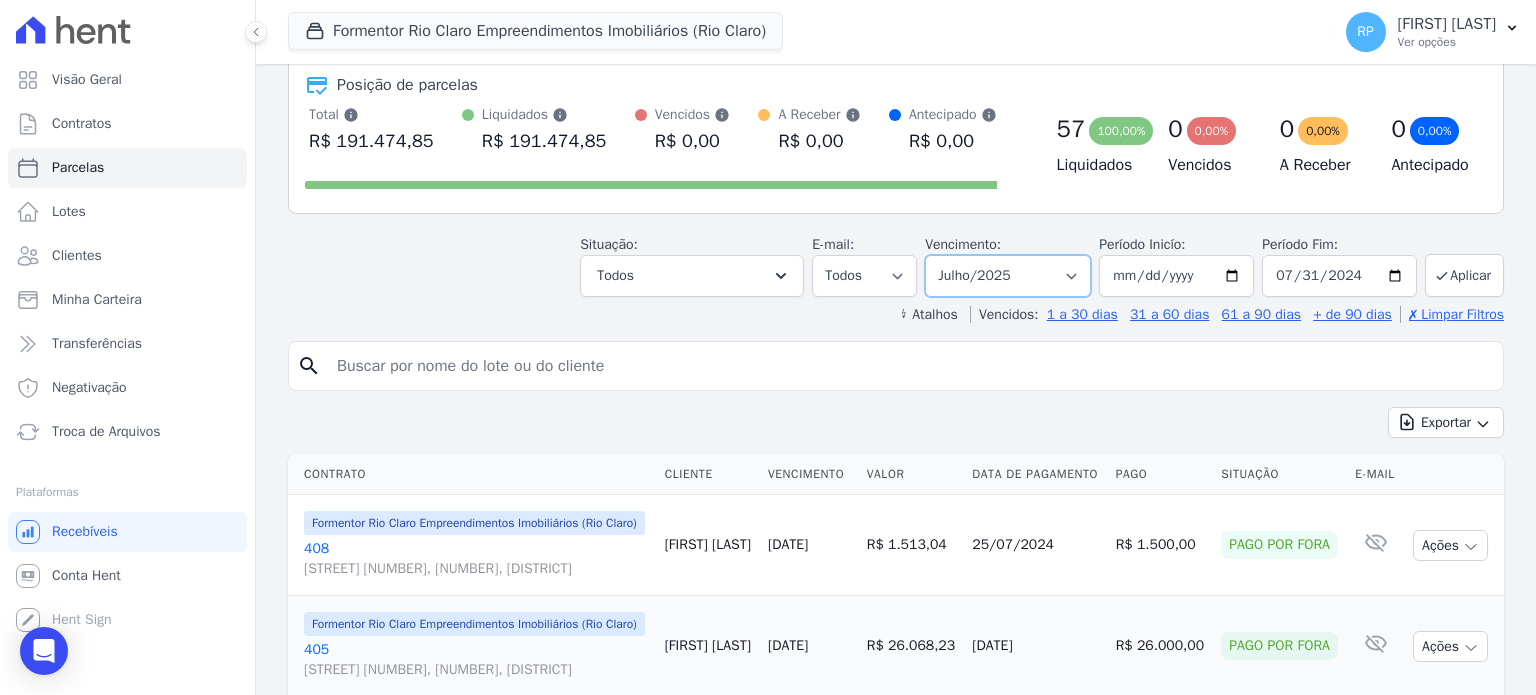 click on "Filtrar por período
────────
Todos os meses
Junho/2024
Julho/2024
Agosto/2024
Setembro/2024
Outubro/2024
Novembro/2024
Dezembro/2024
Janeiro/2025
Fevereiro/2025
Março/2025
Abril/2025
Maio/2025
Junho/2025
Julho/2025
Agosto/2025
Setembro/2025
Outubro/2025
Novembro/2025
Dezembro/2025
Janeiro/2026
Fevereiro/2026
Março/2026
Abril/2026
Maio/2026
Junho/2026
Julho/2026
Agosto/2026
Setembro/2026
Outubro/2026
Novembro/2026
Dezembro/2026
Janeiro/2027
Fevereiro/2027
Março/2027
Abril/2027
Maio/2027
Junho/2027
Julho/2027
Agosto/2027
Setembro/2027
Outubro/2027
Novembro/2027
Dezembro/2027
Janeiro/2028
Fevereiro/2028
Março/2028
Abril/2028
Maio/2028
Junho/2028
Julho/2028
Agosto/2028
Setembro/2028
Outubro/2028
Novembro/2028
Dezembro/2028
Janeiro/2029
Fevereiro/2029
Março/2029
Abril/2029
Maio/2029
Junho/2029
Julho/2029
Agosto/2029
Setembro/2029
Outubro/2029" at bounding box center [1008, 276] 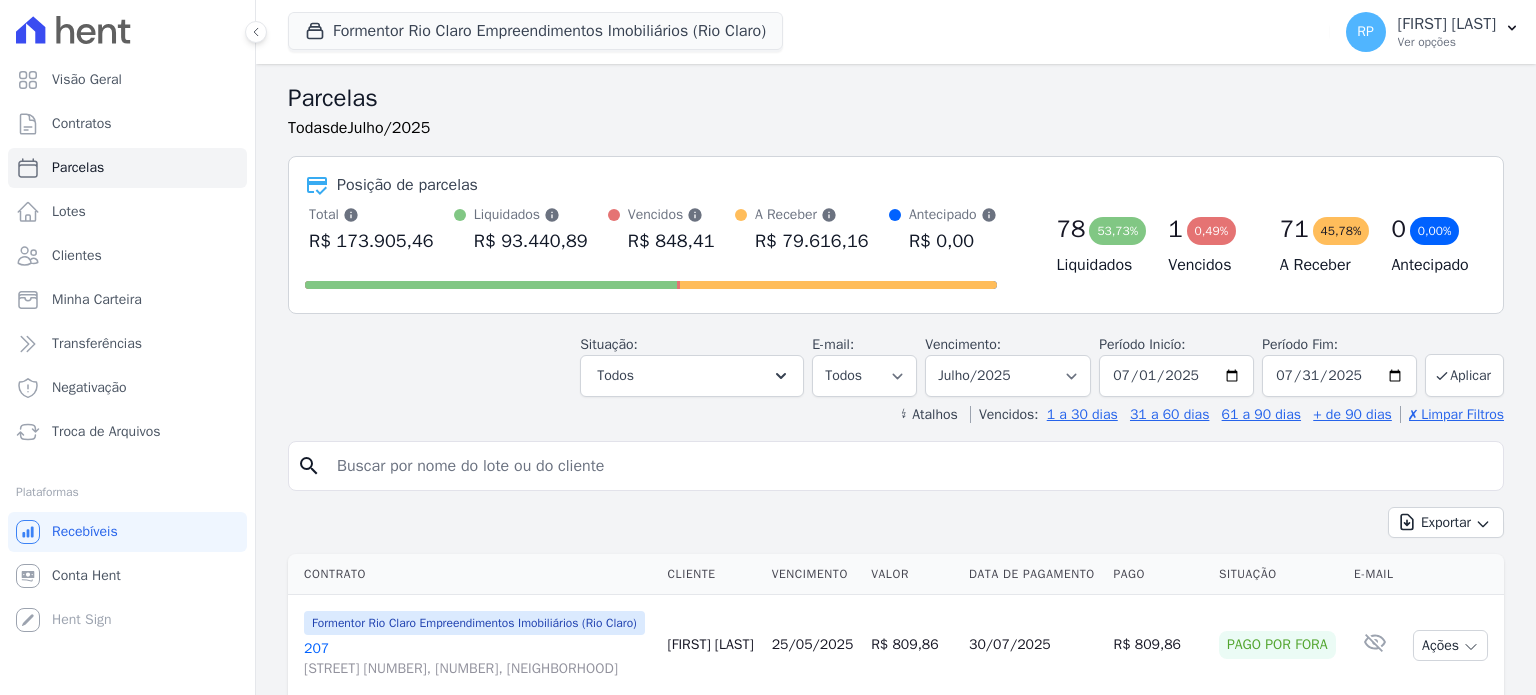 select 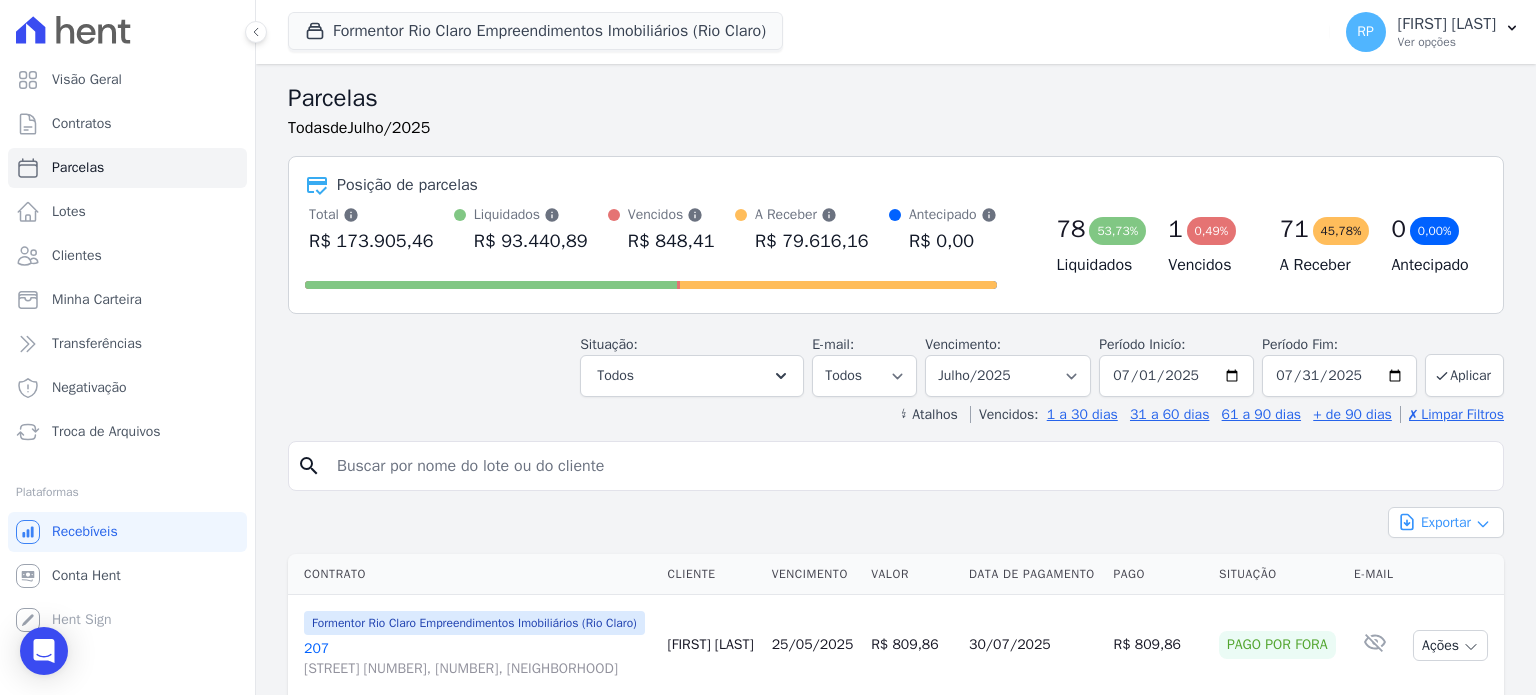 click on "Exportar" at bounding box center [1446, 522] 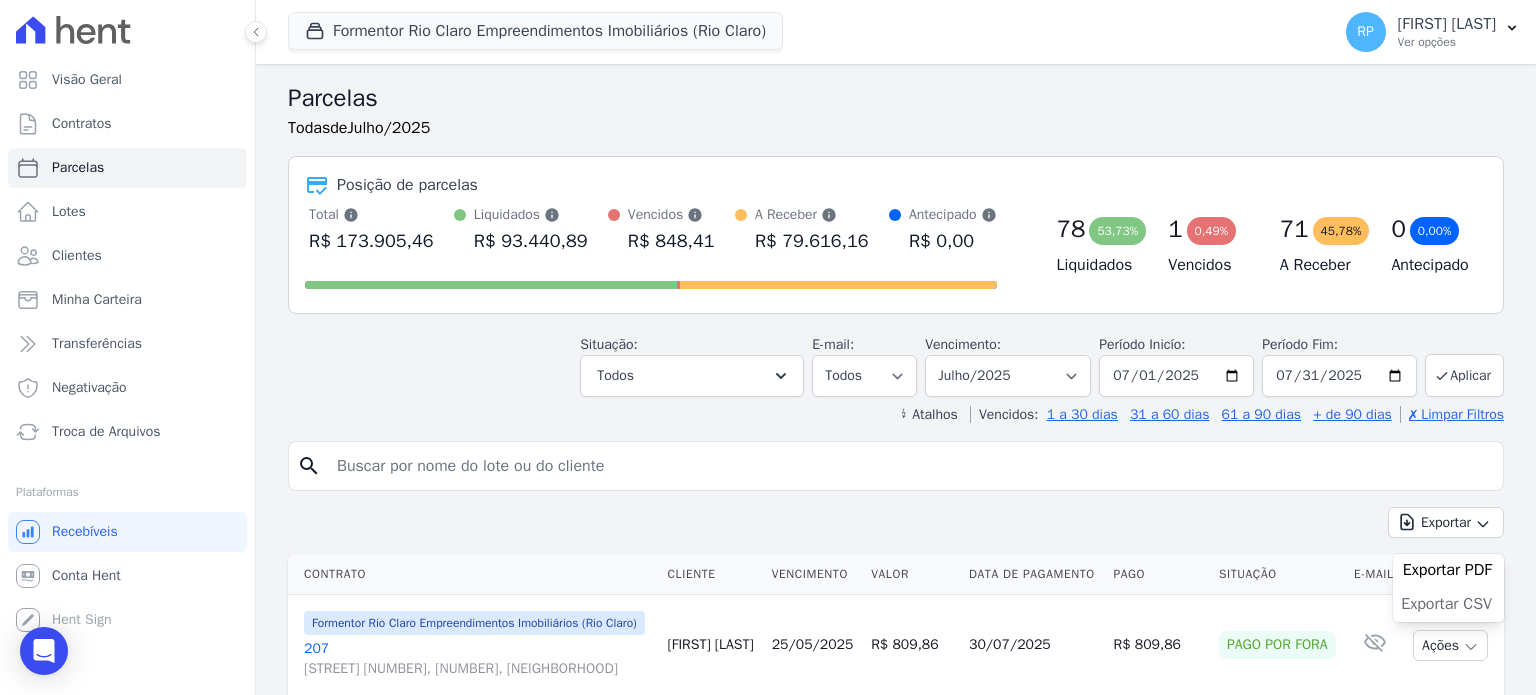 click on "Exportar CSV" at bounding box center (1446, 604) 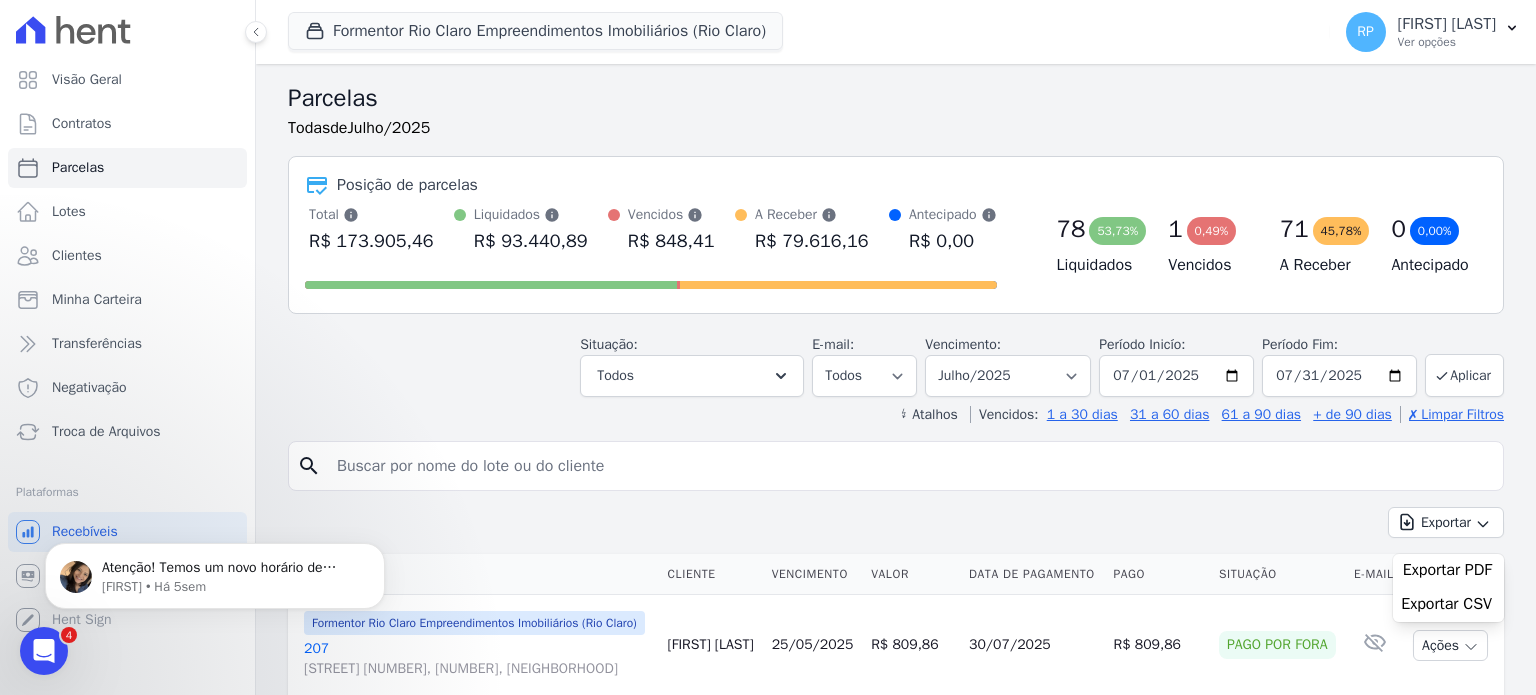 scroll, scrollTop: 0, scrollLeft: 0, axis: both 